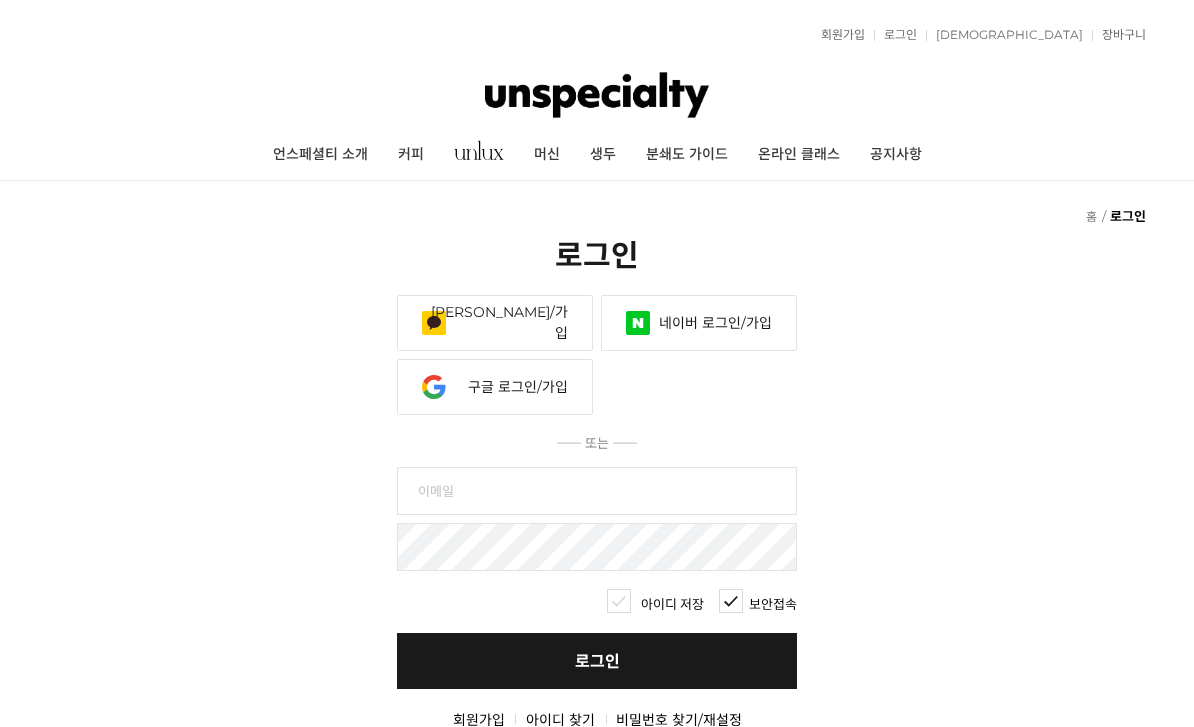 scroll, scrollTop: 0, scrollLeft: 0, axis: both 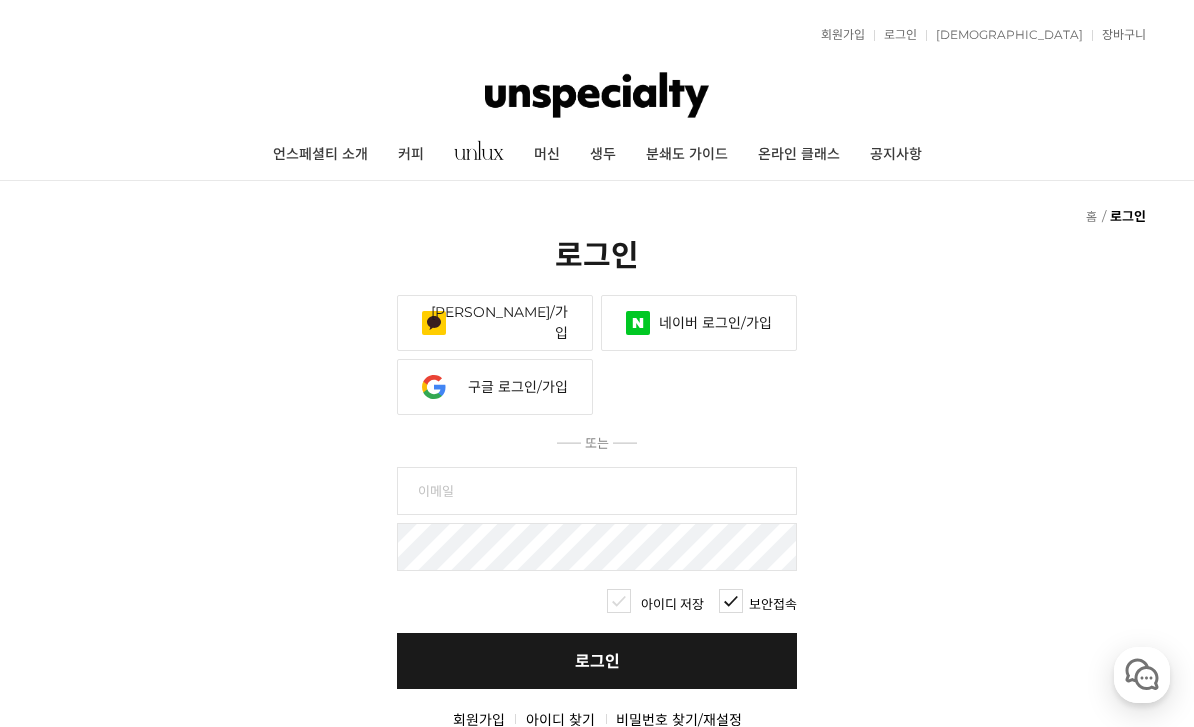 click on "카카오 로그인/가입" at bounding box center (495, 323) 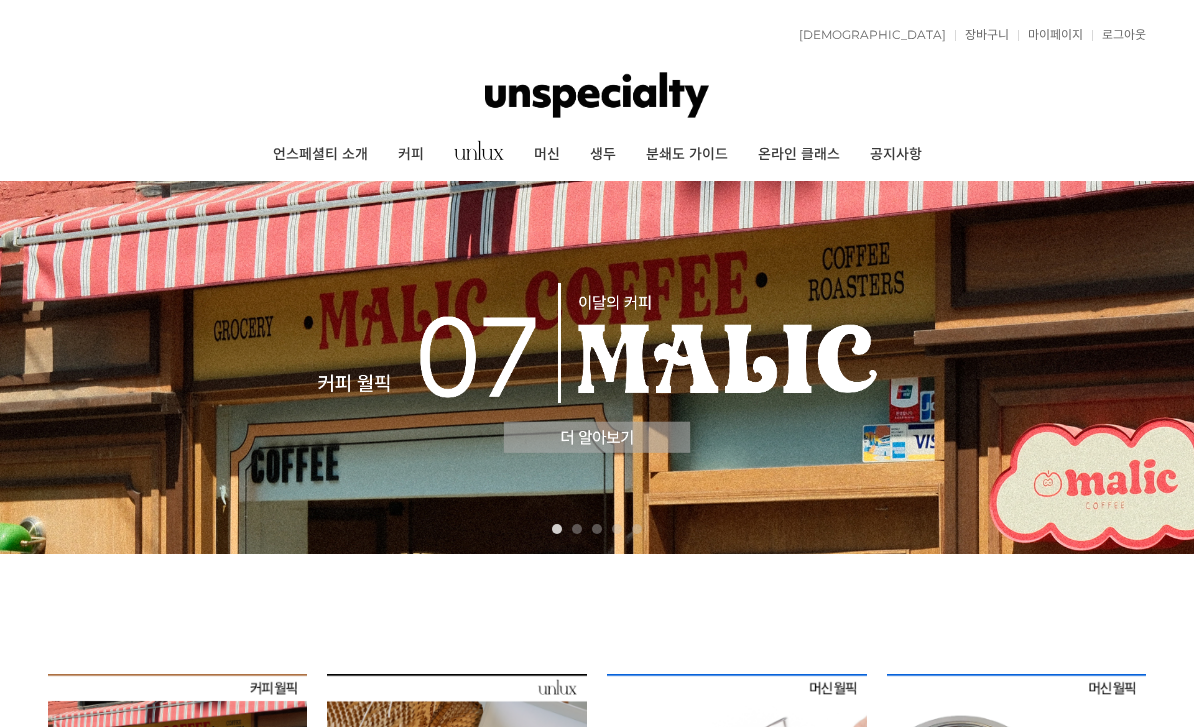 scroll, scrollTop: 0, scrollLeft: 0, axis: both 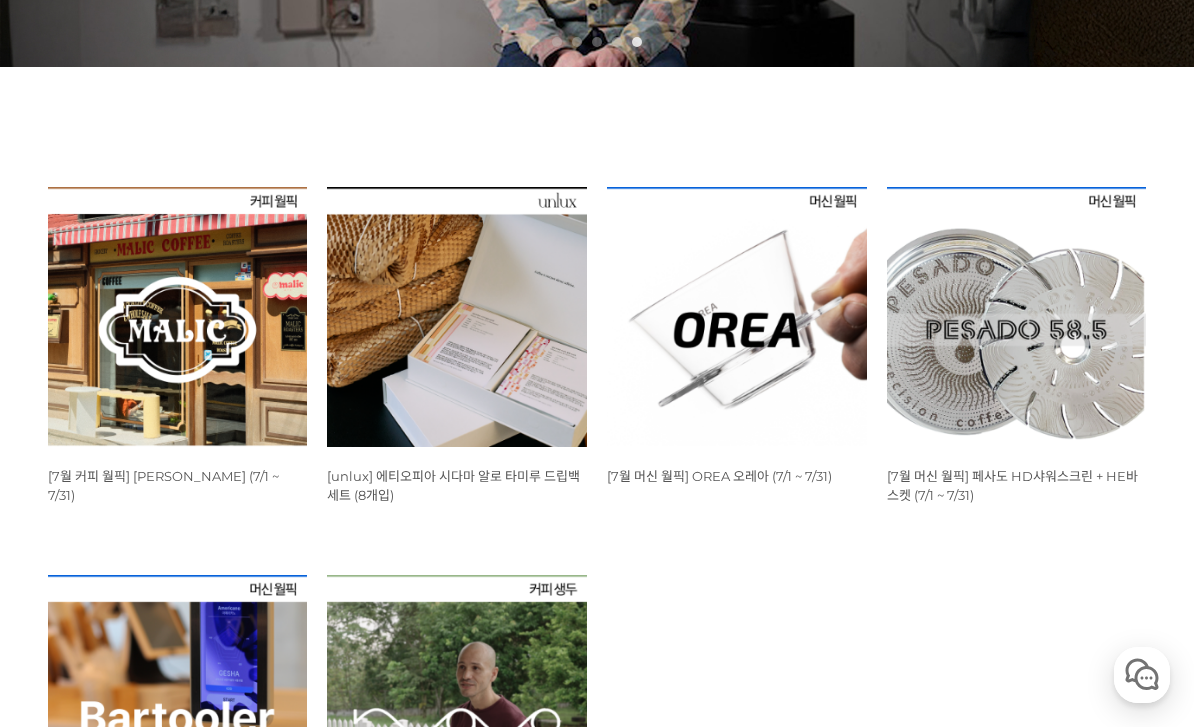 click on "[7월 커피 월픽] [PERSON_NAME] (7/1 ~ 7/31)" at bounding box center (163, 485) 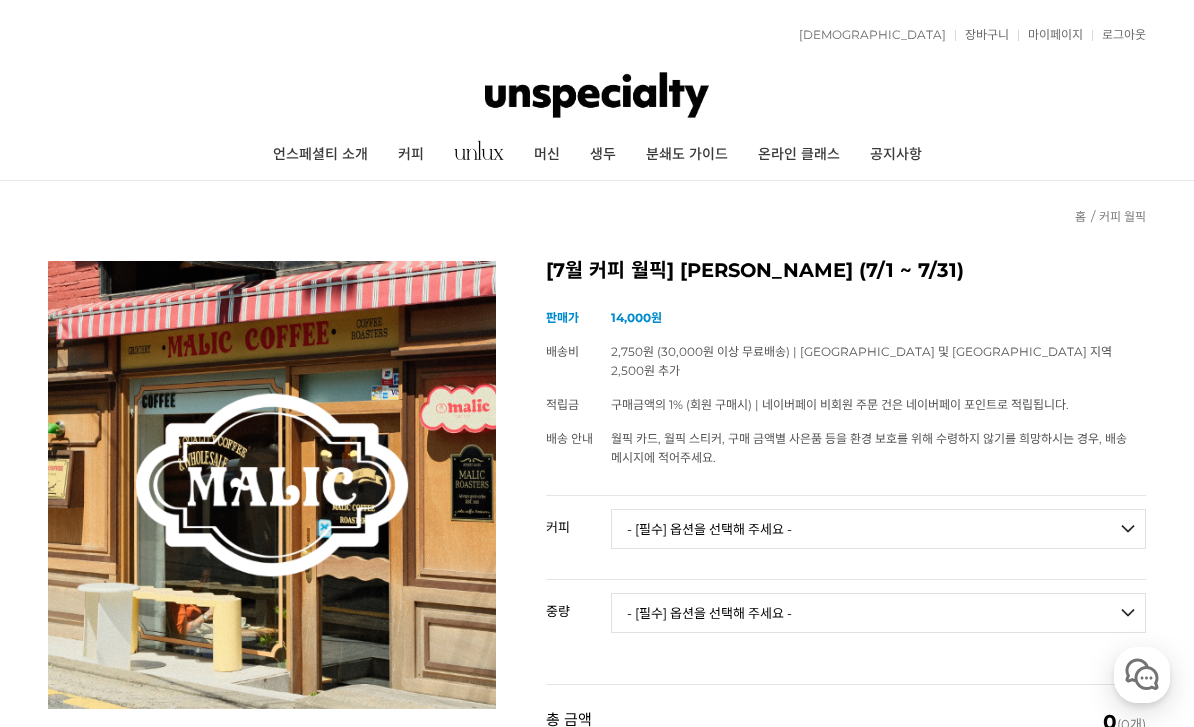 scroll, scrollTop: 254, scrollLeft: 0, axis: vertical 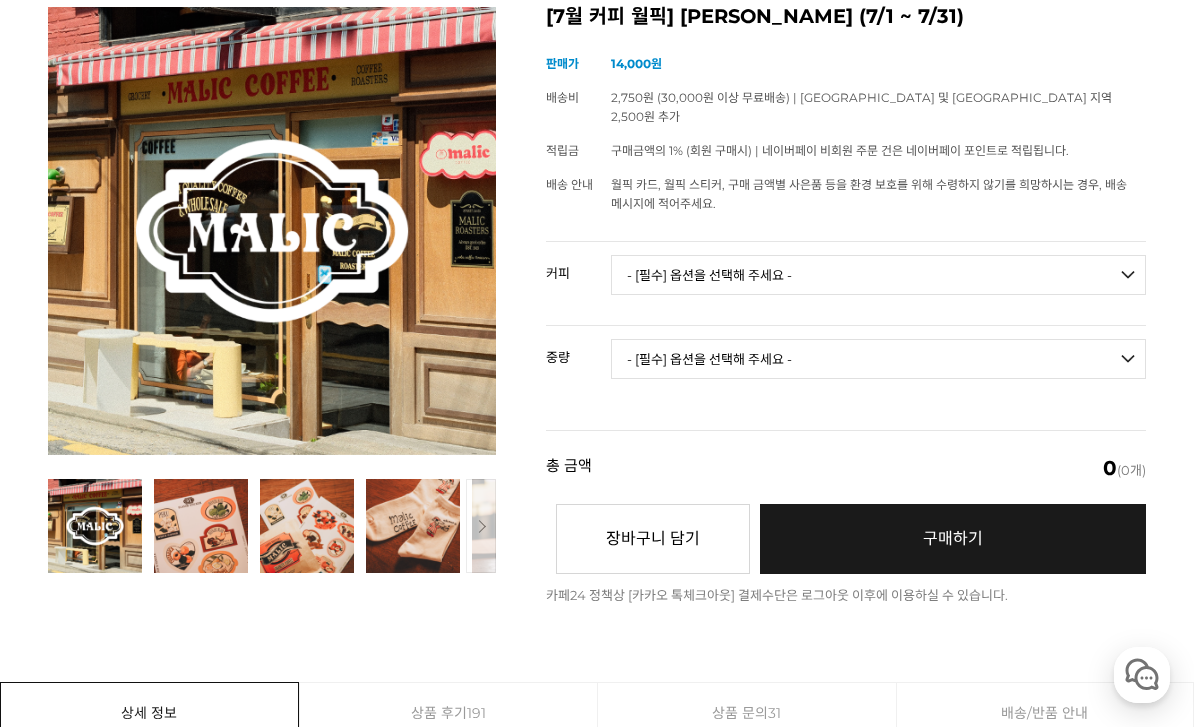 click on "- [필수] 옵션을 선택해 주세요 - ------------------- 언스페셜티 분쇄도 가이드 종이(주문 1개당 최대 1개 제공) [PERSON_NAME] (언스페셜티 블렌드) 애플 쥬스 (언스페셜티 블렌드) 허니 자몽 쥬스 (언스페셜티 블렌드) [기획상품] 2024 Best of Panama 3종 10g 레시피팩 프루티 블렌드 마일드 블렌드 모닝 블렌드 #1 탄자니아 아카시아 힐스 게이샤 AA 풀리 워시드 [품절] #2 콜롬비아 포파얀 슈가케인 디카페인 #3 에티오피아 알로 타미루 미리가 74158 워시드 #4 에티오피아 첼베사 워시드 디카페인 #5 케냐 뚱구리 AB 풀리 워시드 [품절] #6 에티오피아 버그 우 셀렉션 에얼룸 내추럴 (Lot2) #7 에티오피아 알로 타미루 무라고 74158 클래식 워시드 #8 케냐 은가라투아 AB 워시드 (Lot 159) [품절] [7.4 오픈] #9 온두라스 마리사벨 카바예로 파카마라 워시드 #24 [PERSON_NAME]" at bounding box center [878, 275] 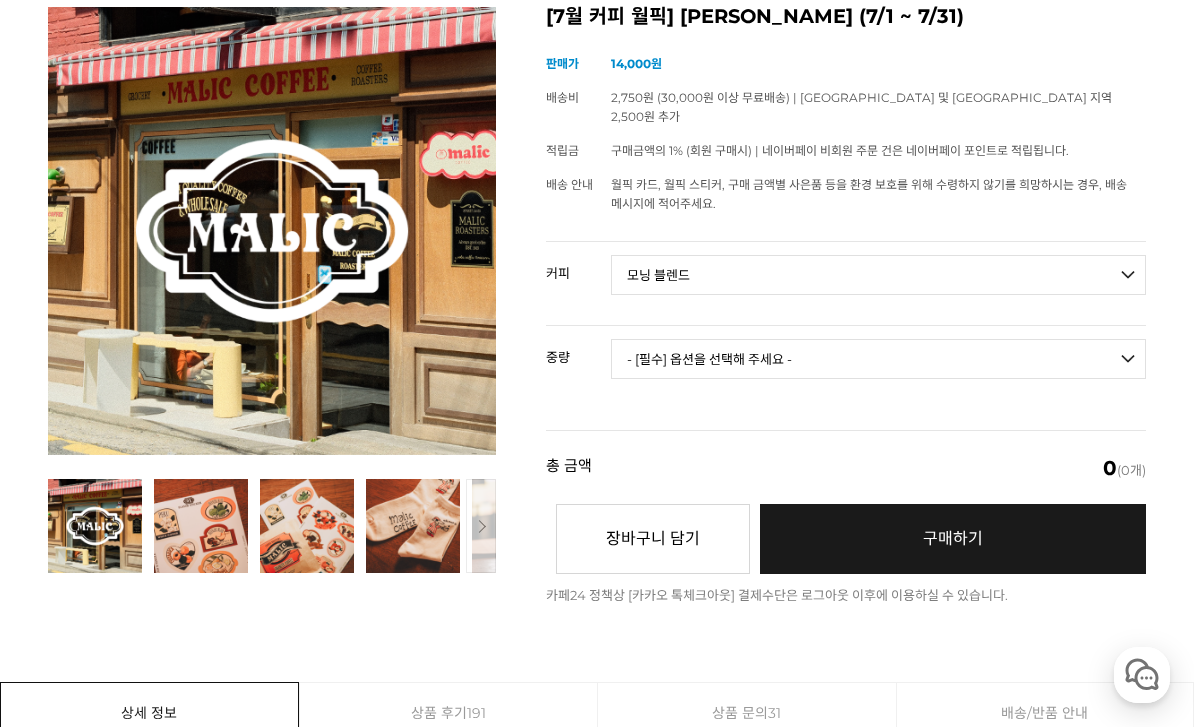 click on "- [필수] 옵션을 선택해 주세요 - ------------------- 200g 500g 1kg" at bounding box center (878, 359) 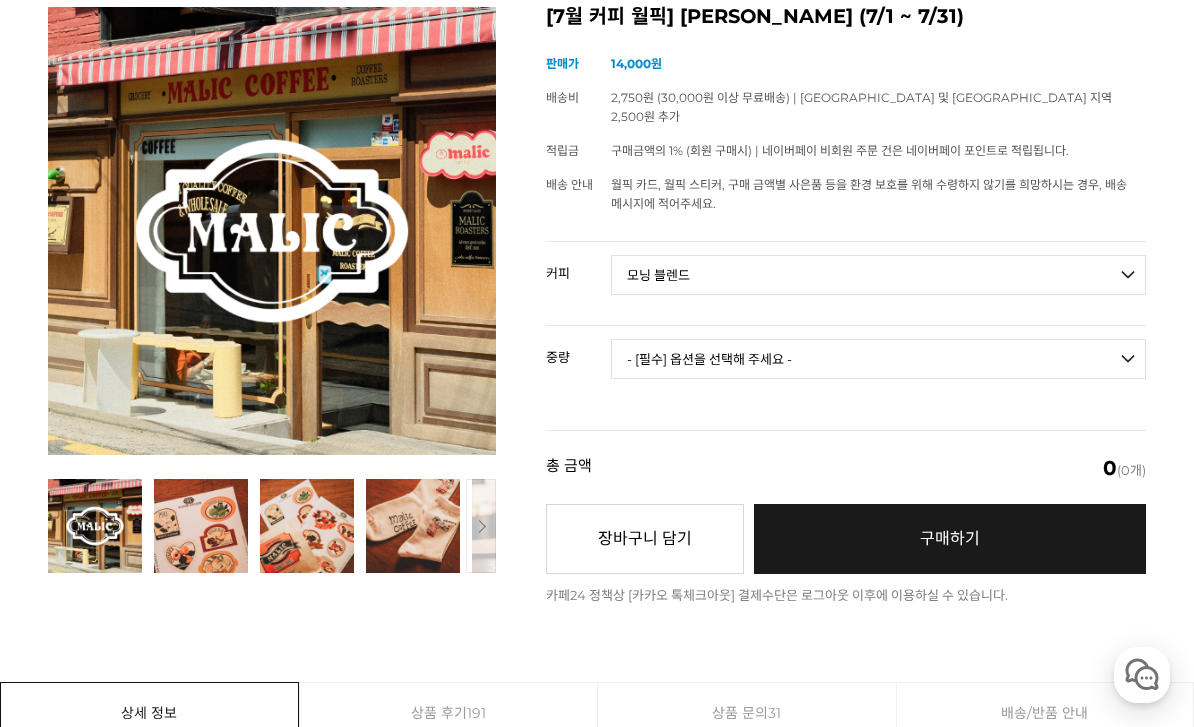 select on "1kg" 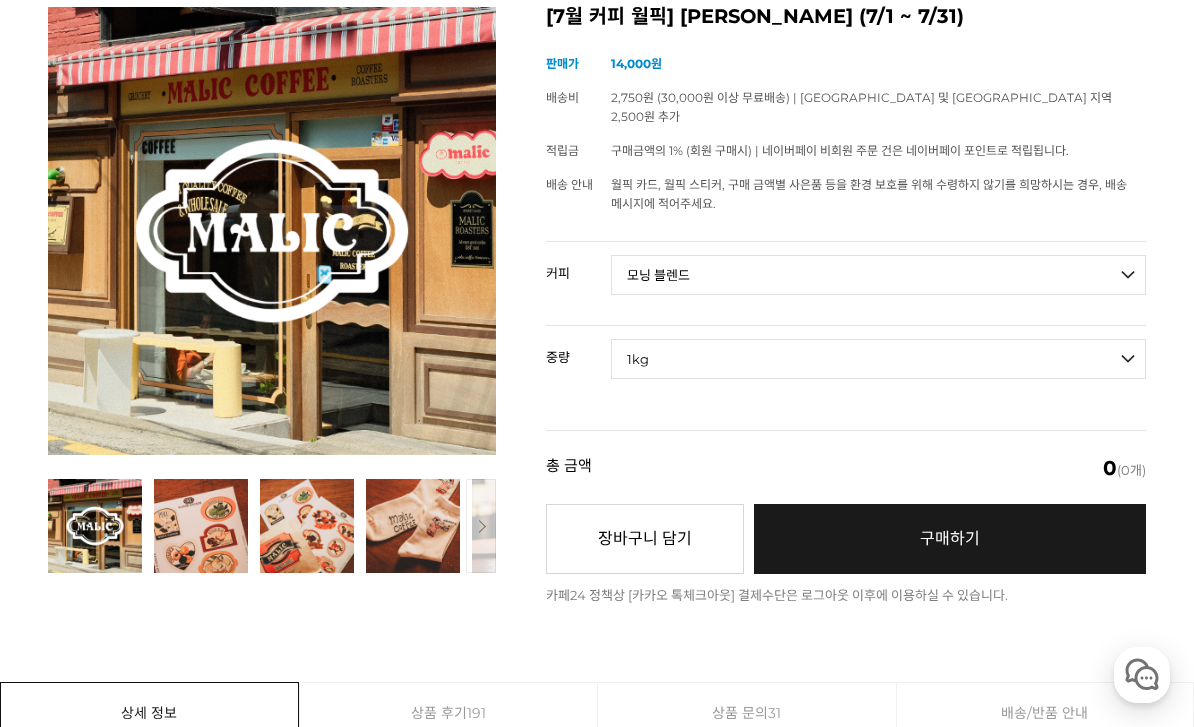 select on "*" 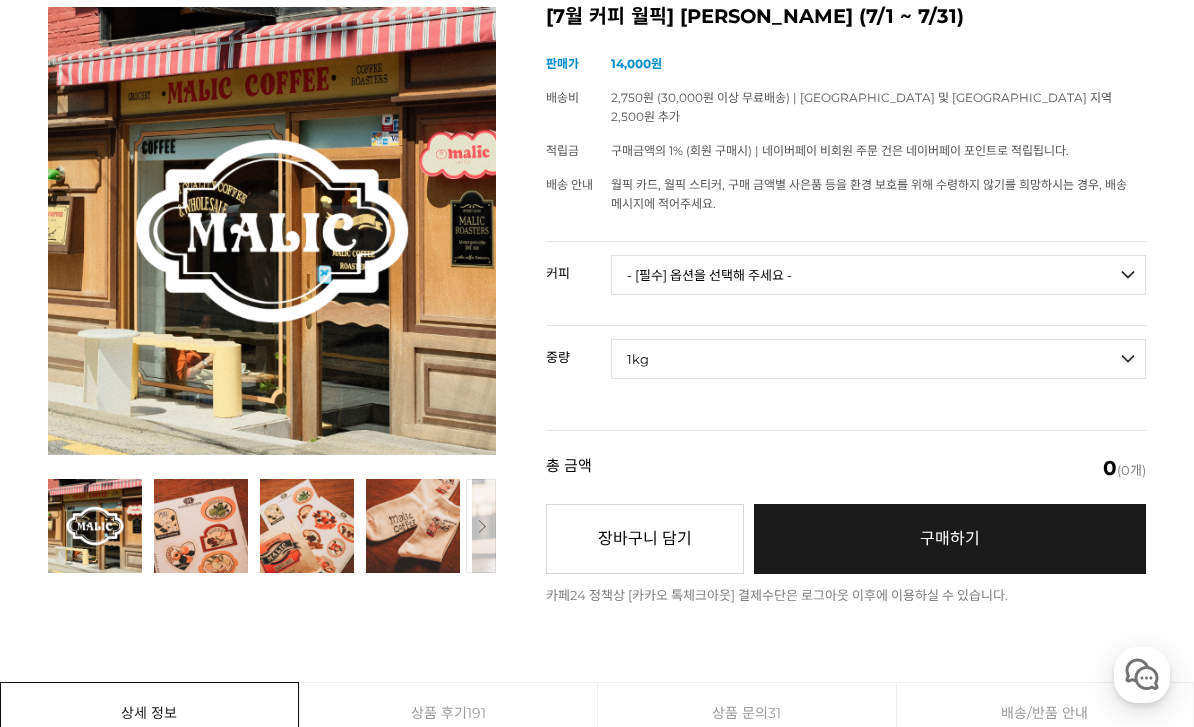 select on "*" 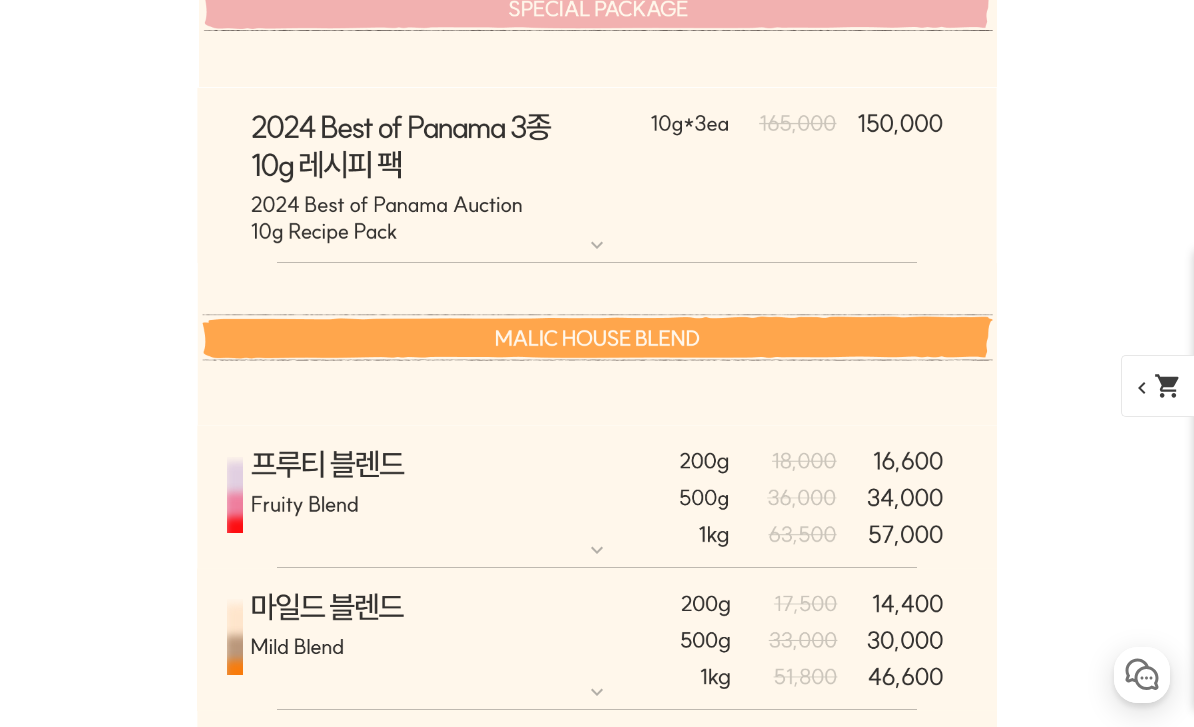 scroll, scrollTop: 6907, scrollLeft: 0, axis: vertical 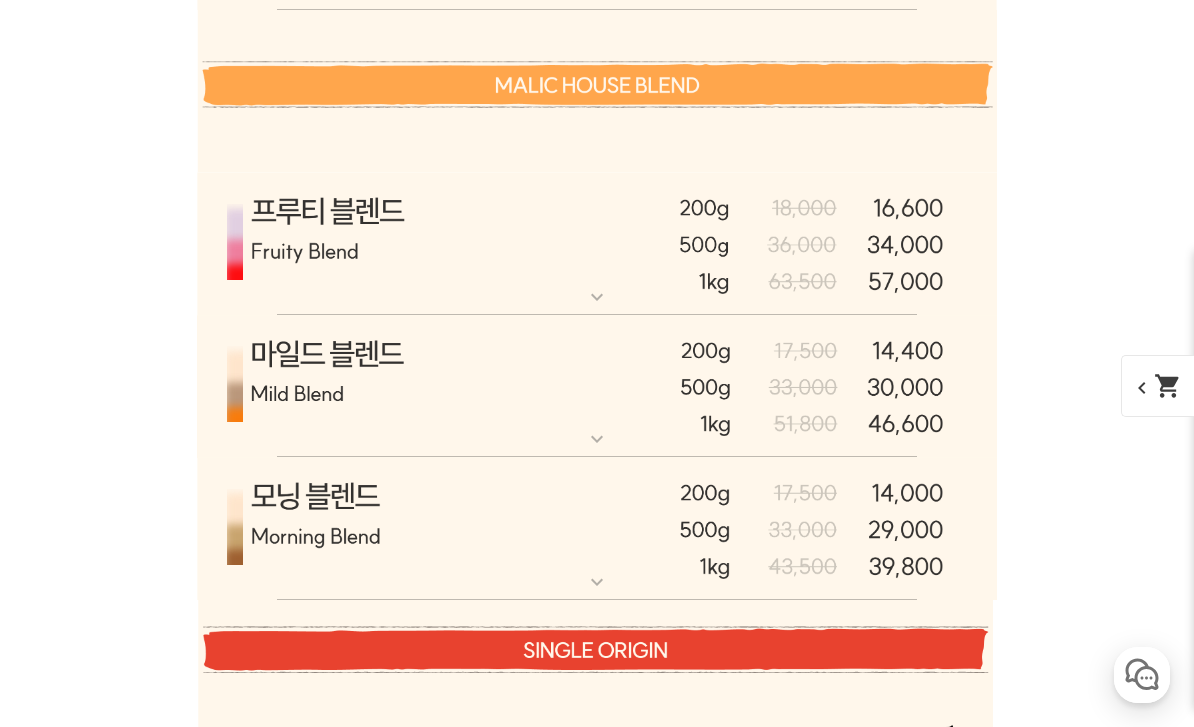 click at bounding box center (597, 529) 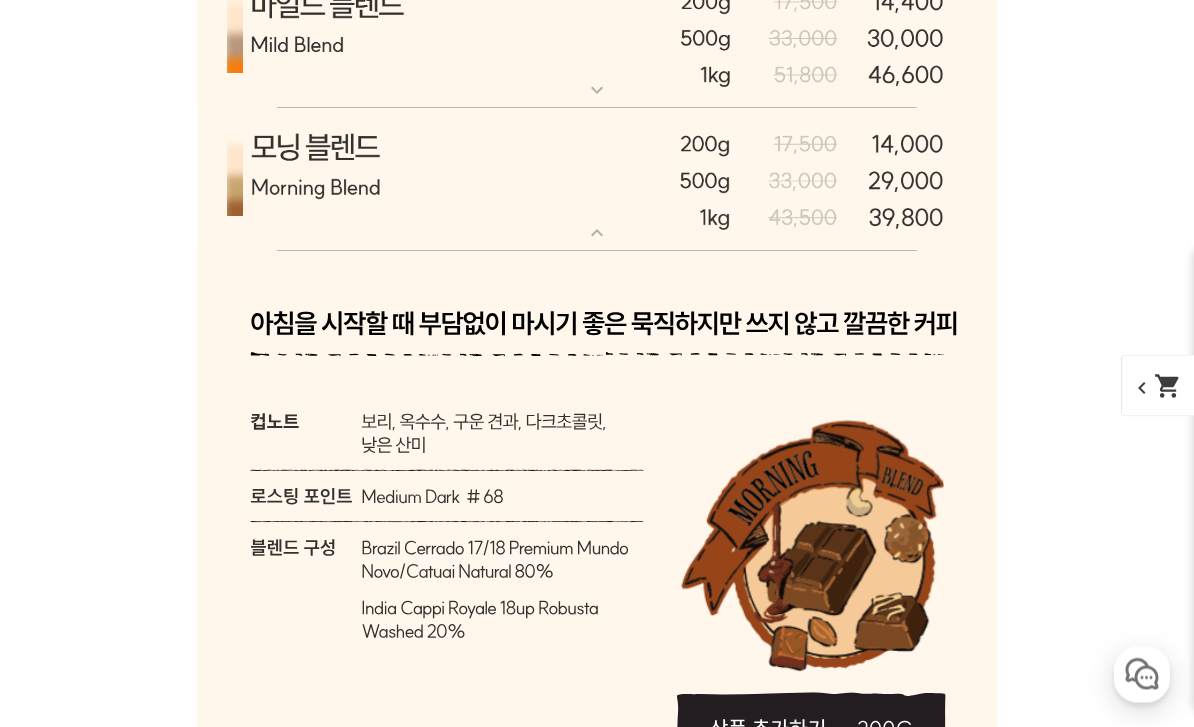 scroll, scrollTop: 7260, scrollLeft: 0, axis: vertical 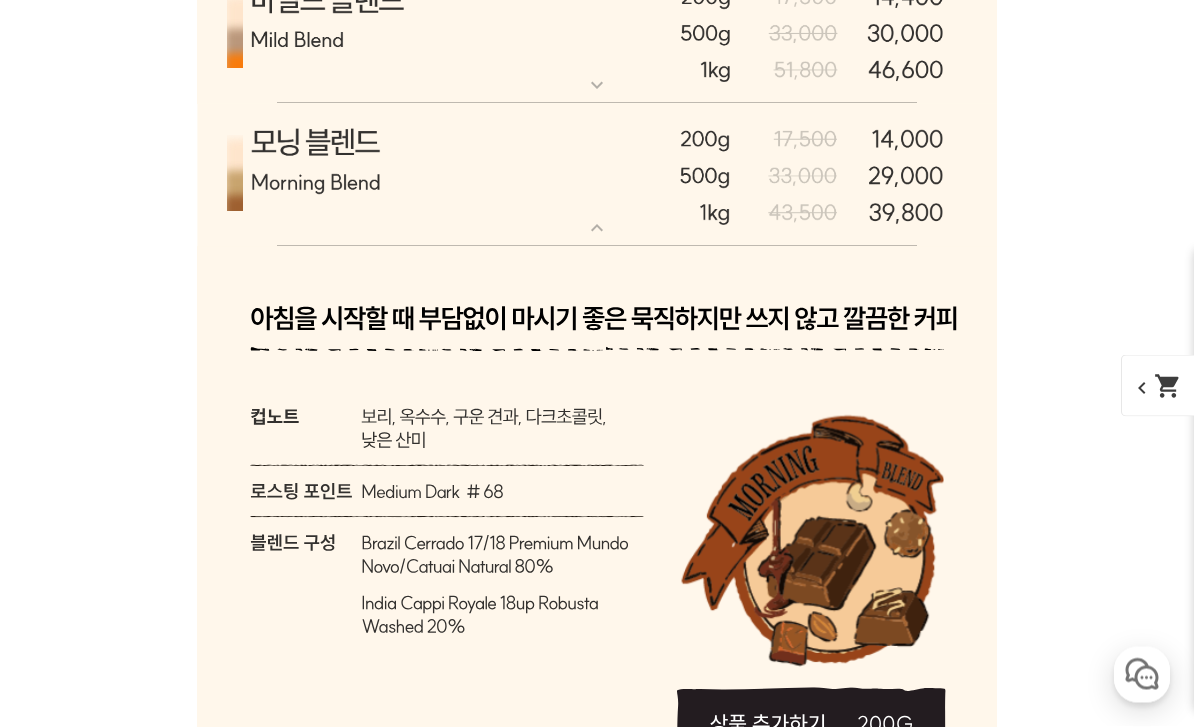 click at bounding box center [597, 176] 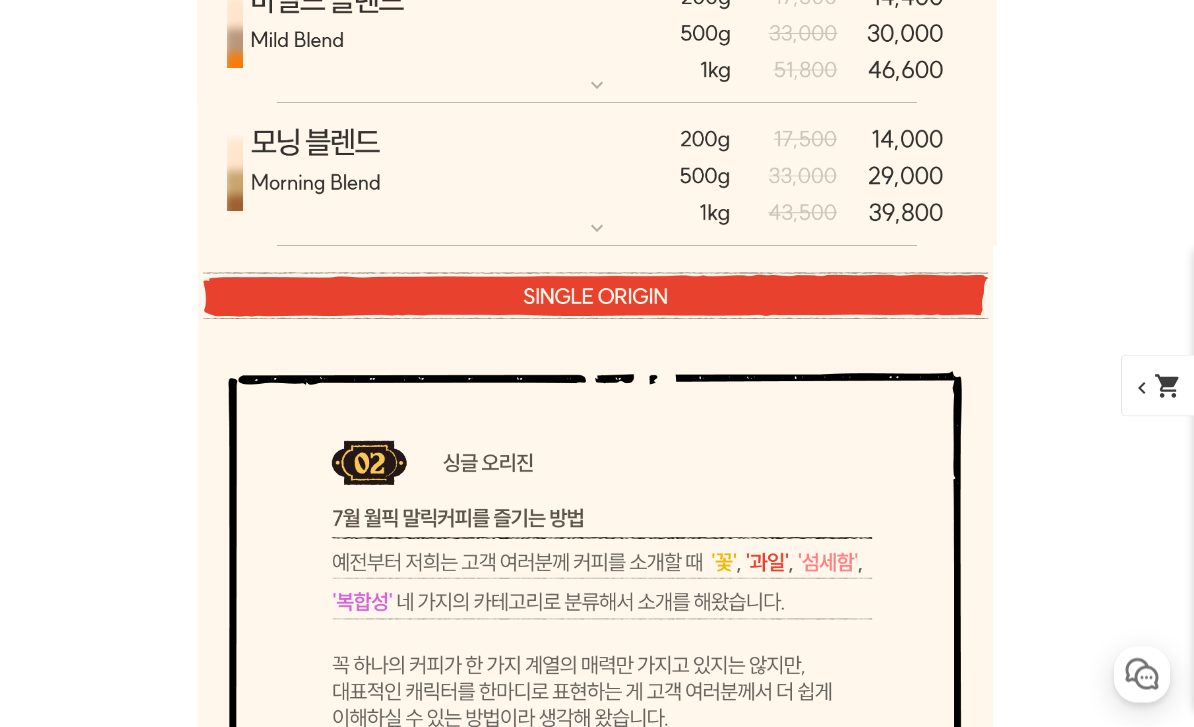 scroll, scrollTop: 7261, scrollLeft: 0, axis: vertical 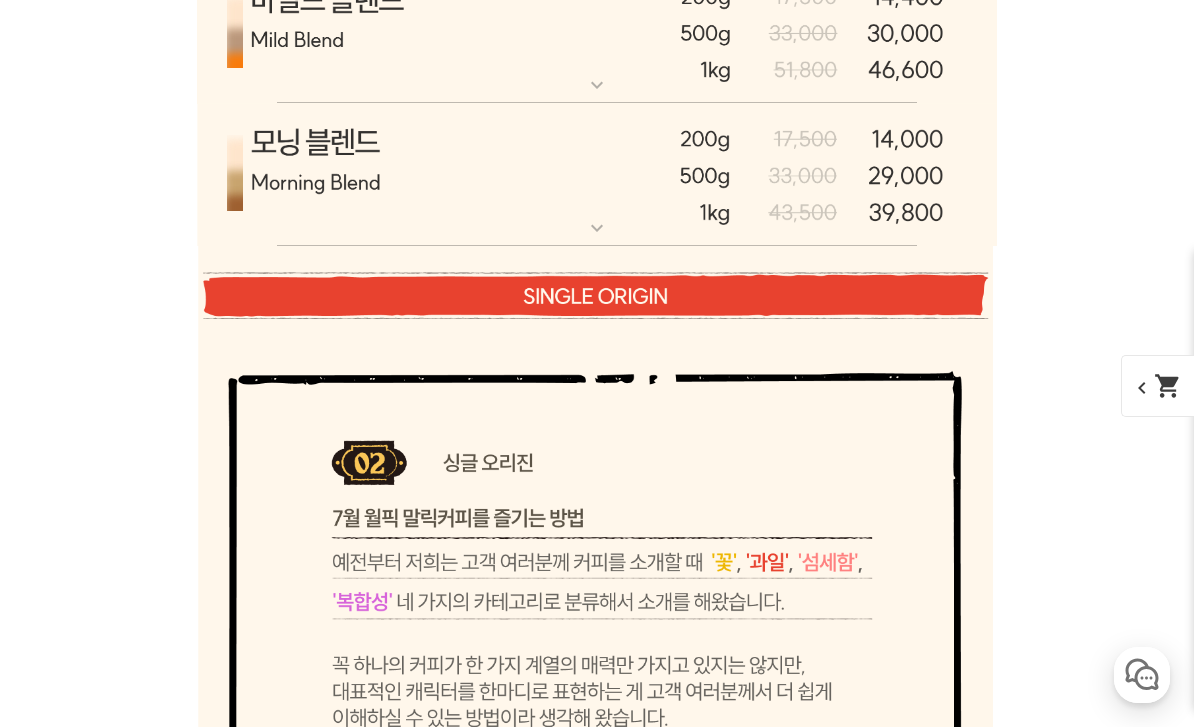 click at bounding box center (597, 175) 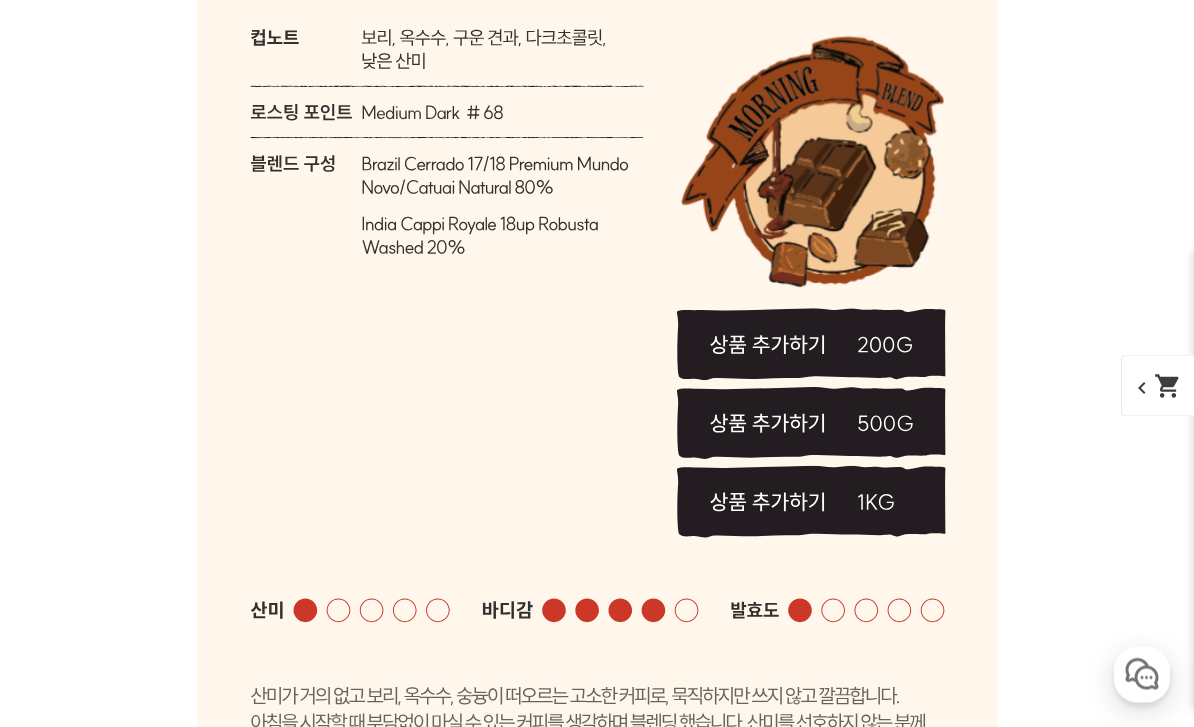 scroll, scrollTop: 7640, scrollLeft: 0, axis: vertical 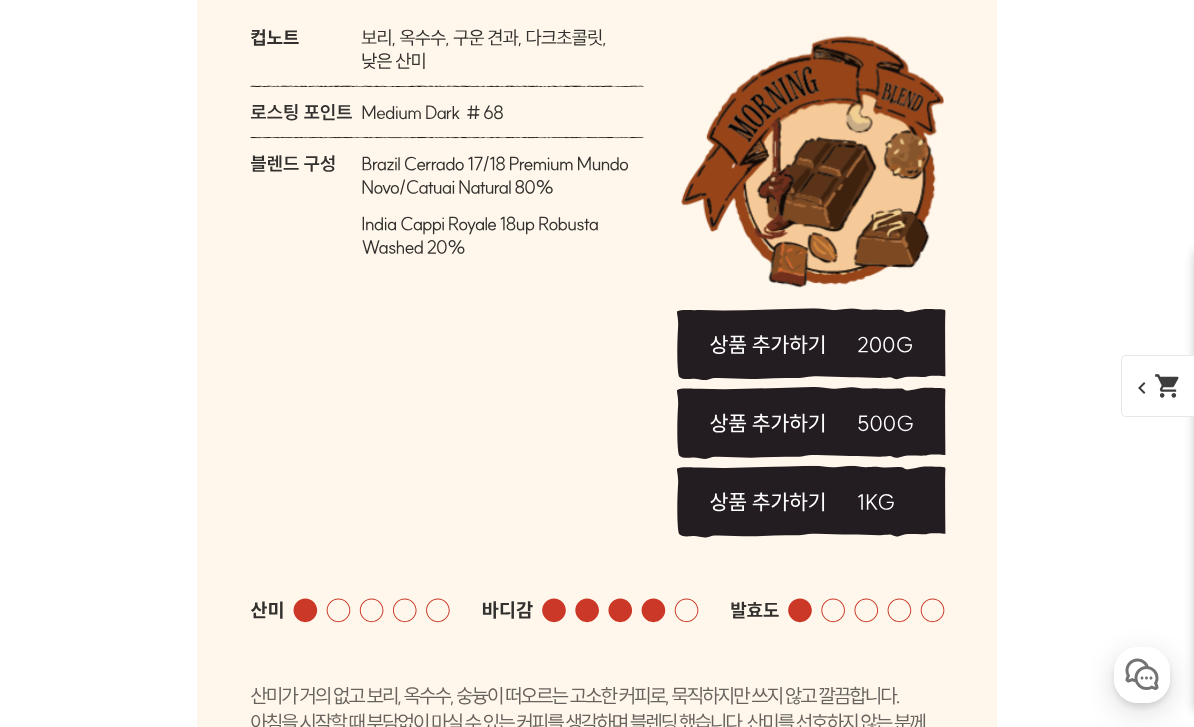 click 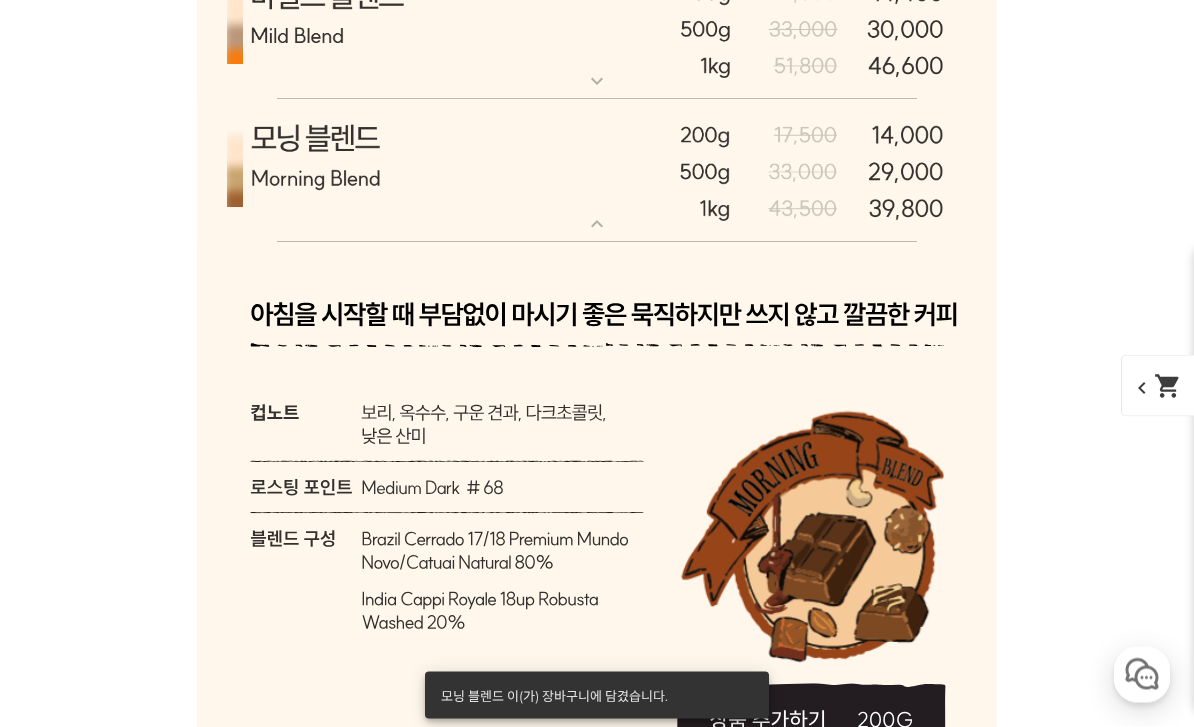 scroll, scrollTop: 7219, scrollLeft: 0, axis: vertical 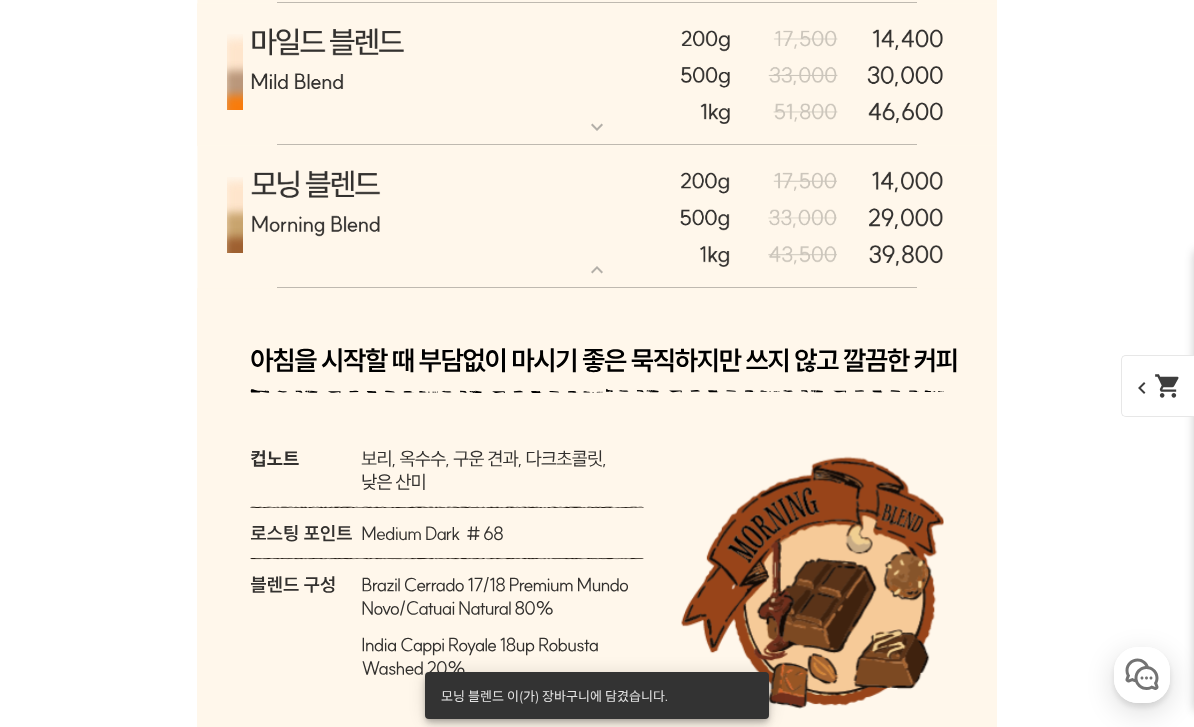 click at bounding box center (597, 217) 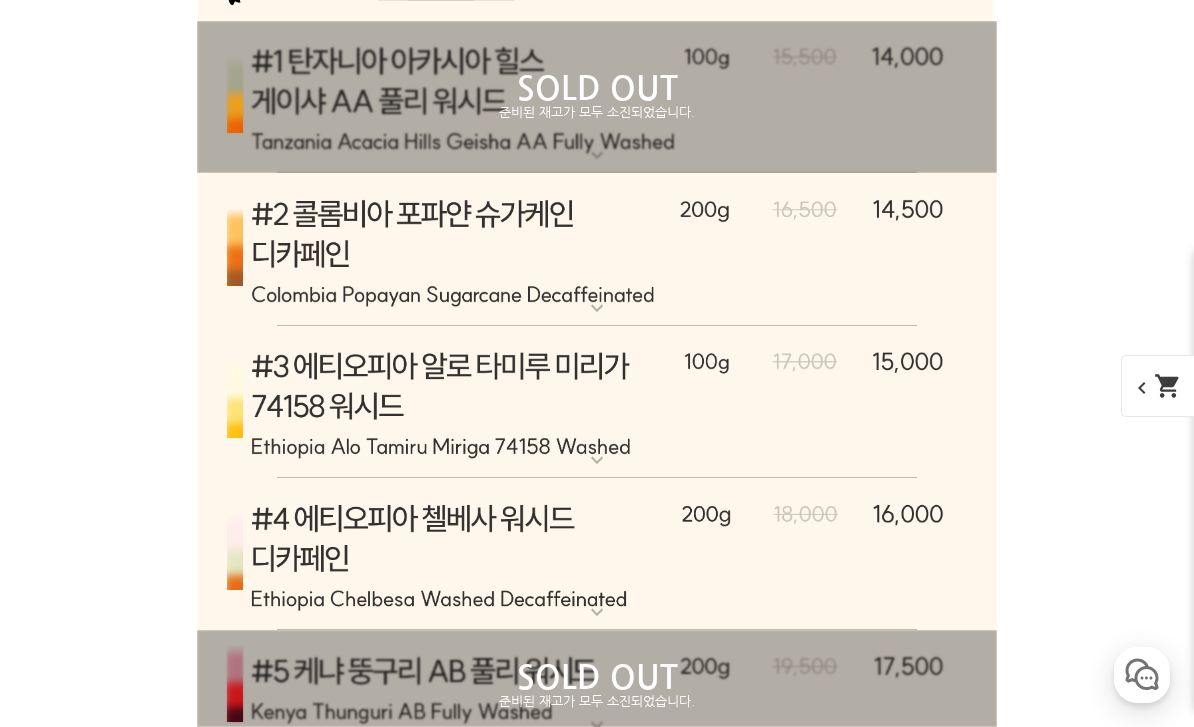 scroll, scrollTop: 8763, scrollLeft: 0, axis: vertical 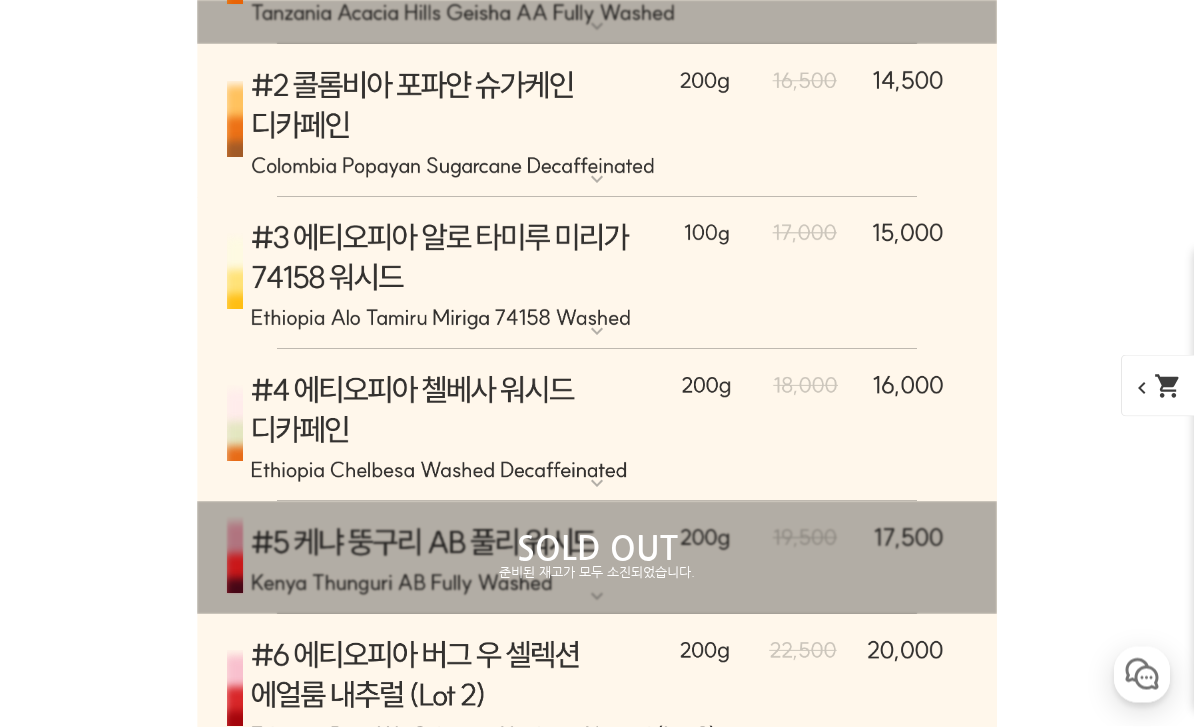 click at bounding box center (597, 274) 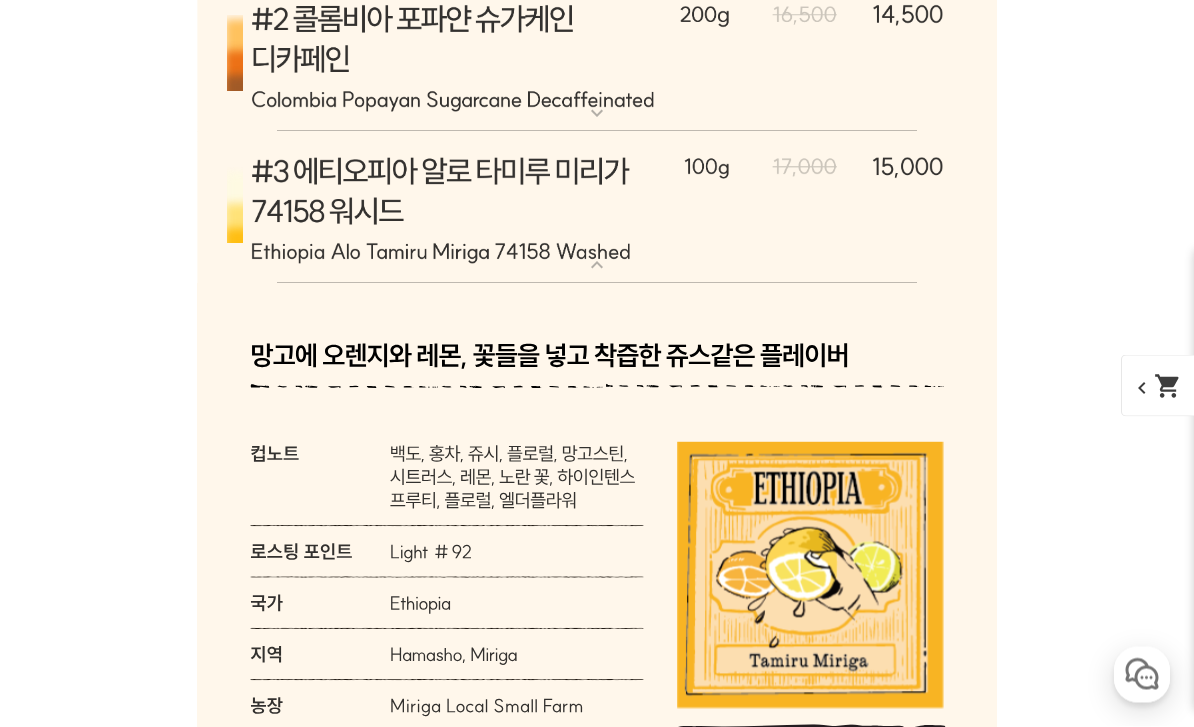 scroll, scrollTop: 8934, scrollLeft: 0, axis: vertical 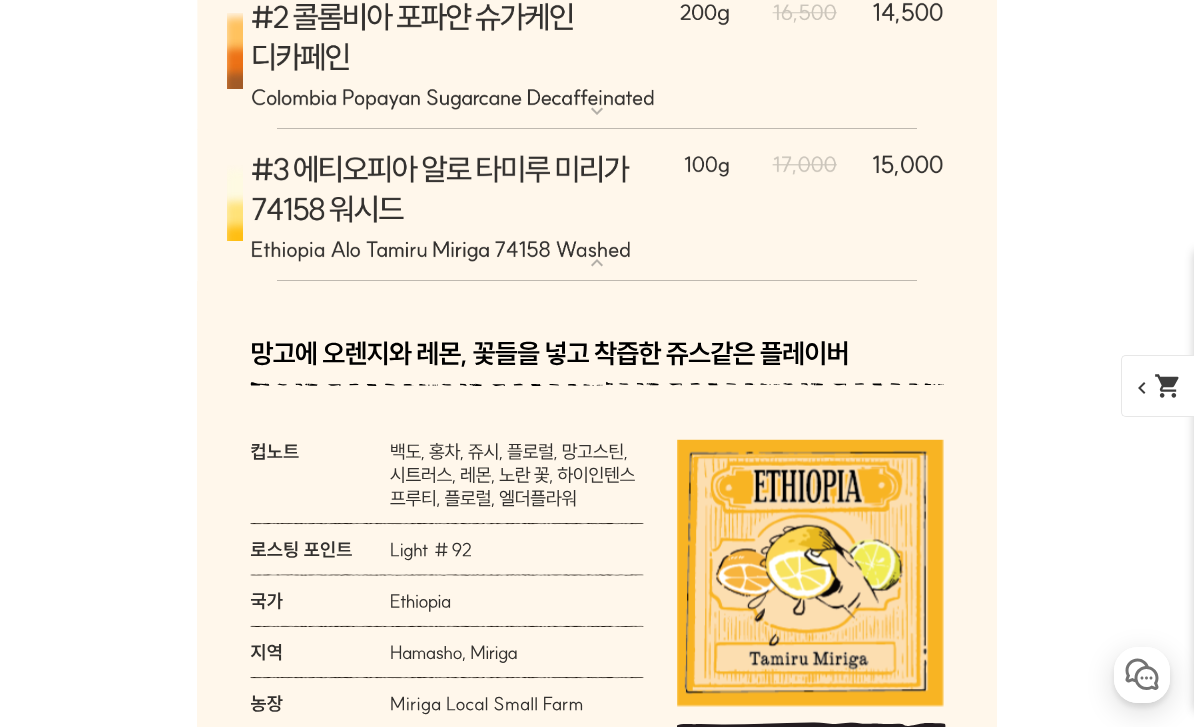click at bounding box center (597, 205) 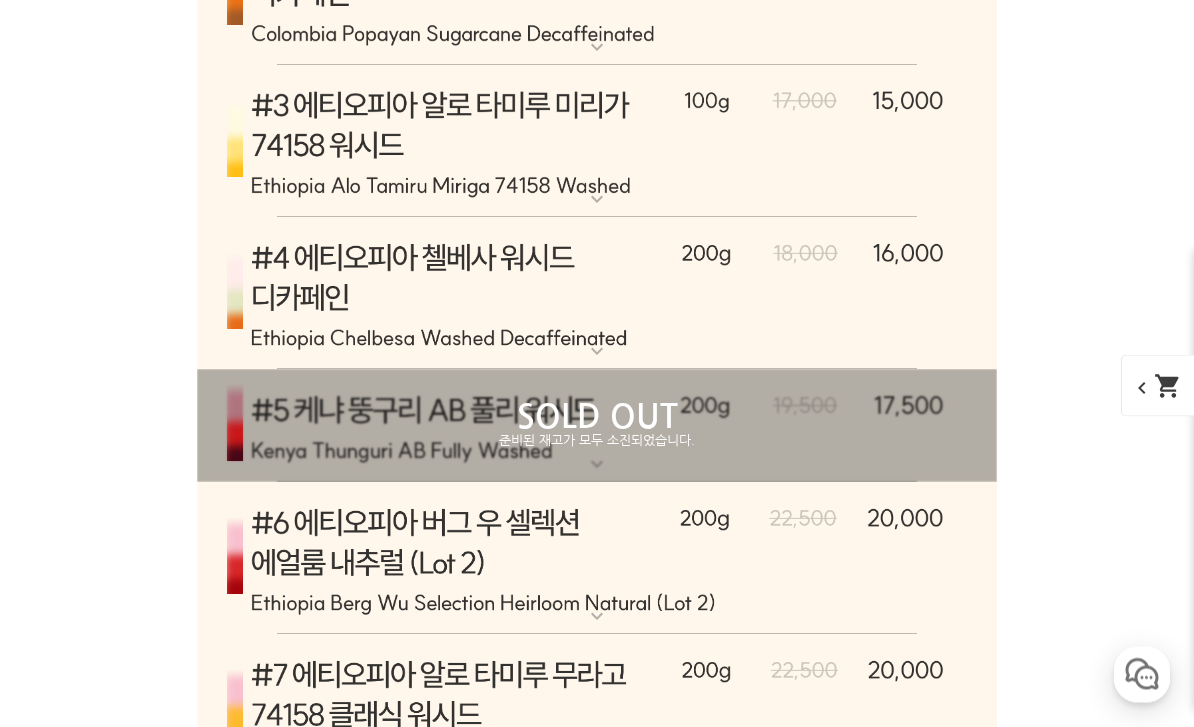 click at bounding box center (597, 294) 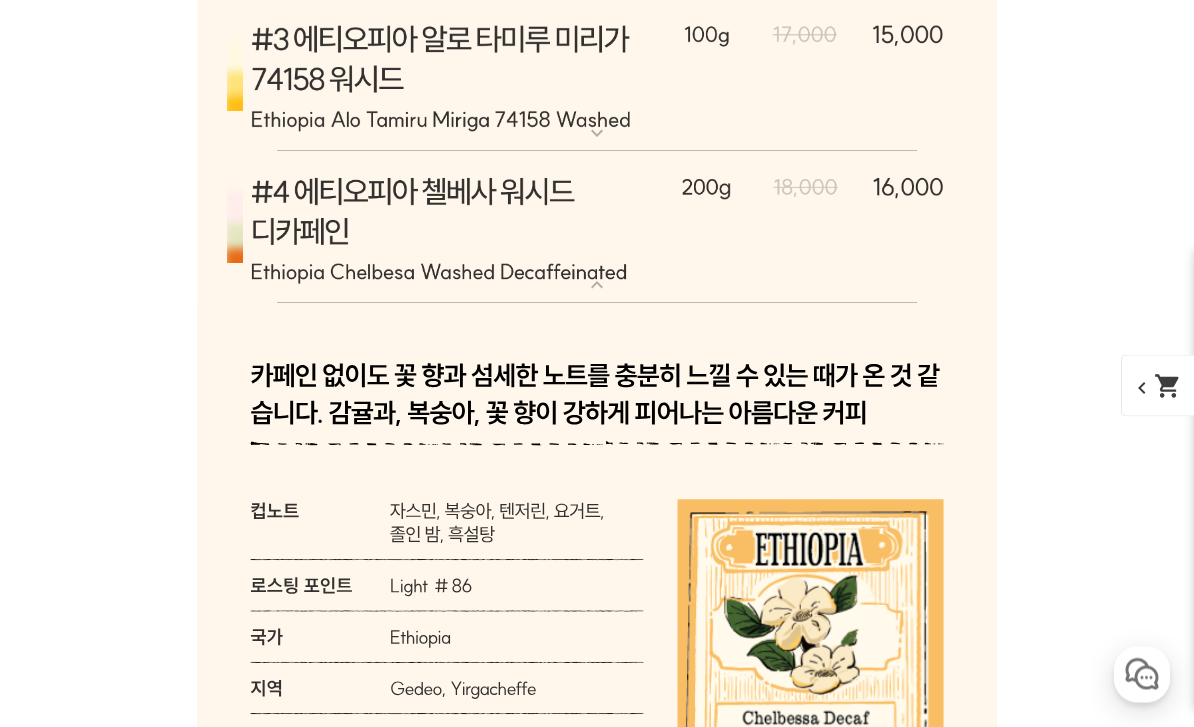 scroll, scrollTop: 9064, scrollLeft: 0, axis: vertical 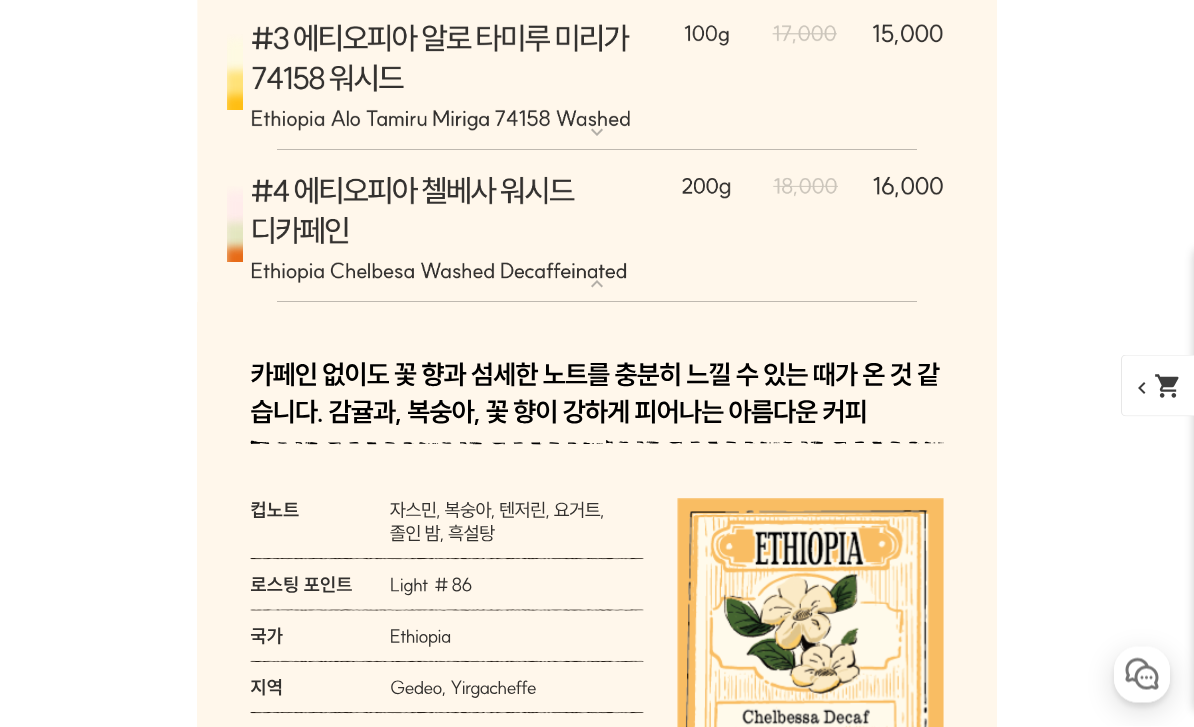 click at bounding box center [597, 227] 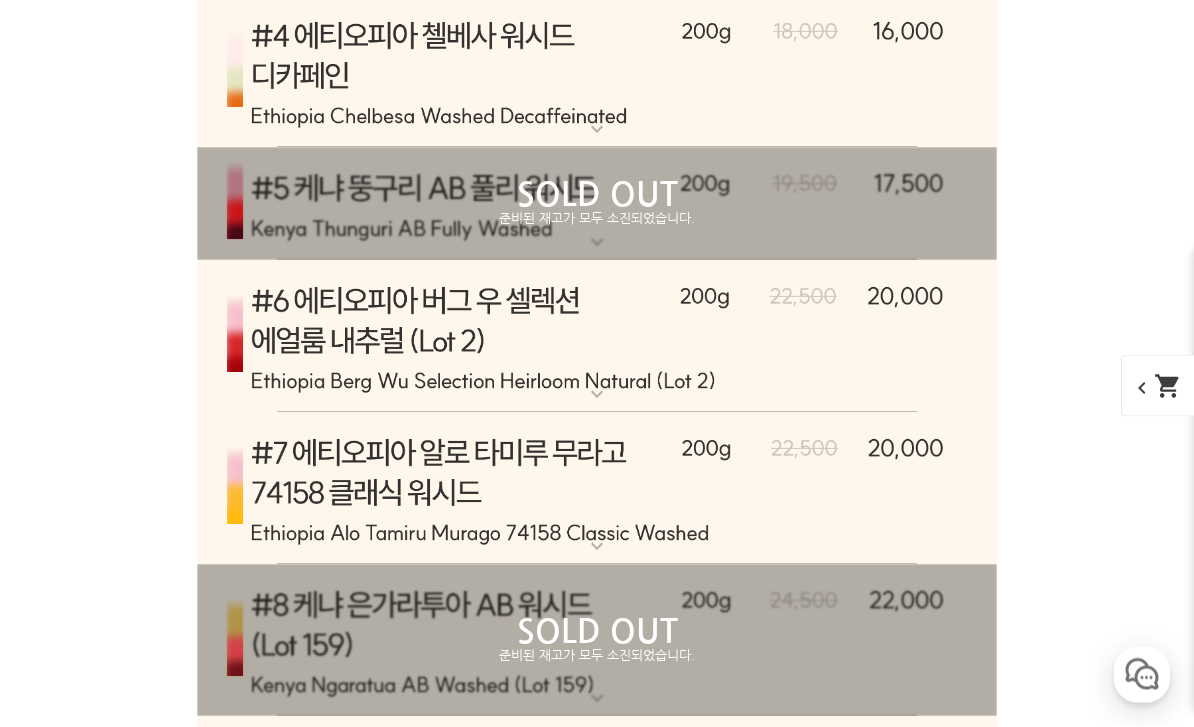 scroll, scrollTop: 9225, scrollLeft: 0, axis: vertical 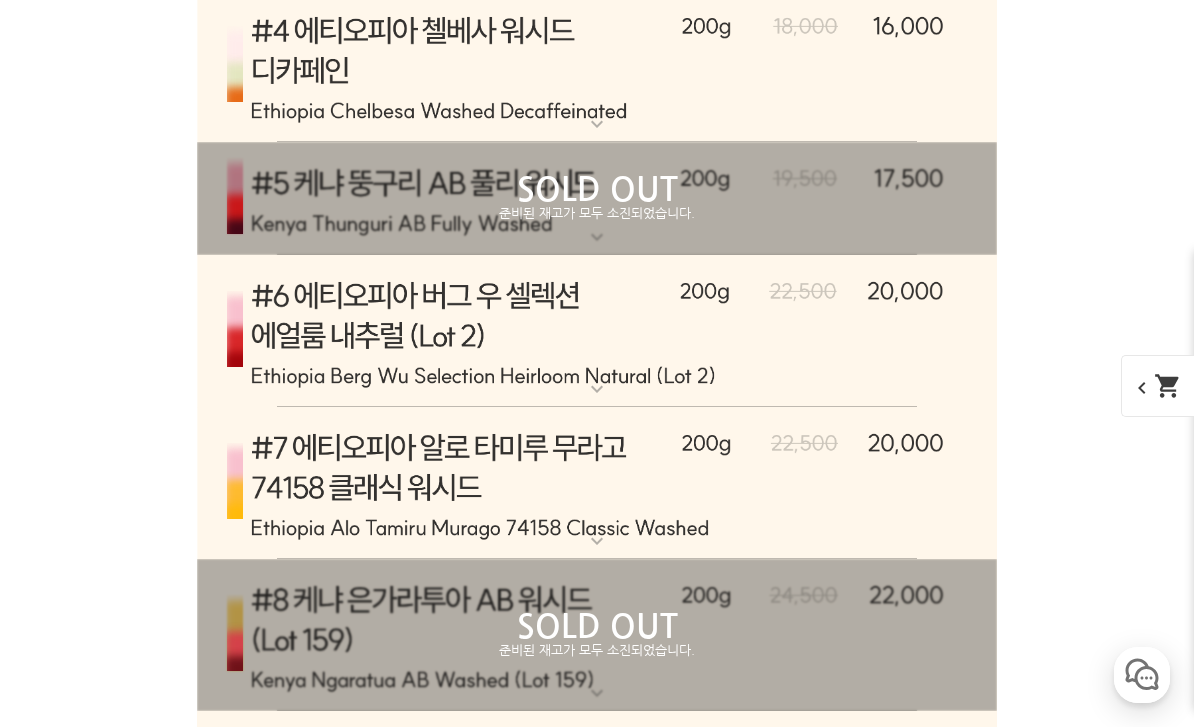 click at bounding box center (597, 332) 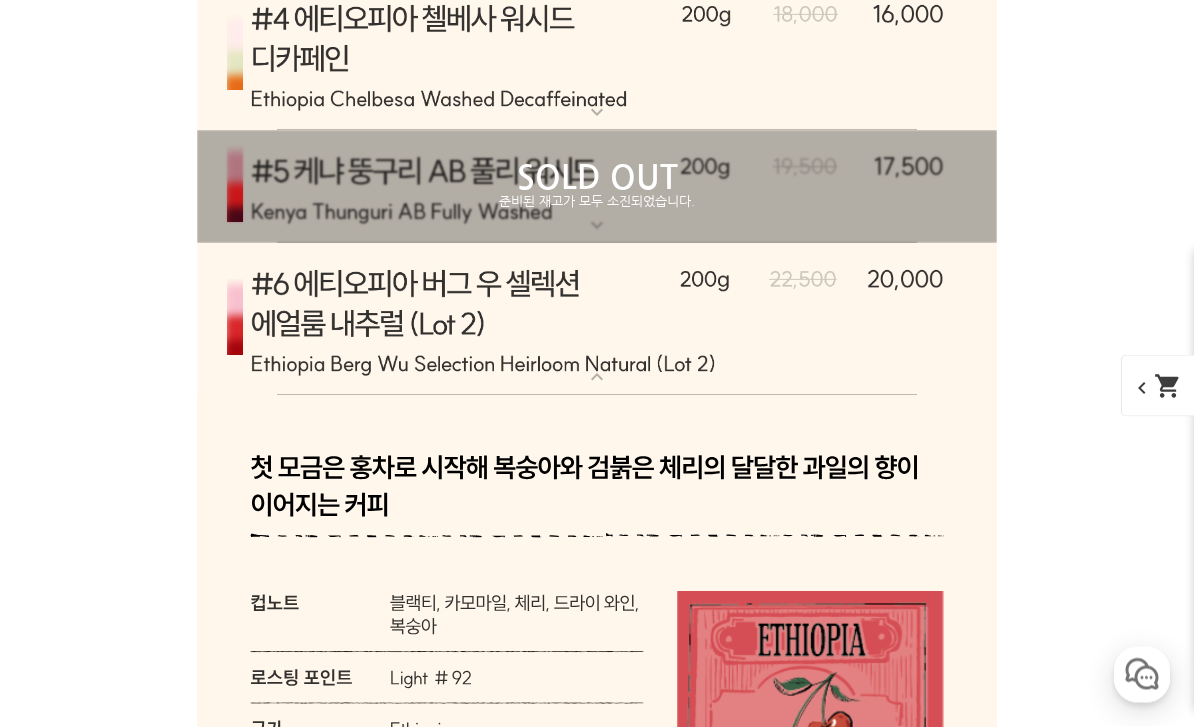 scroll, scrollTop: 9237, scrollLeft: 0, axis: vertical 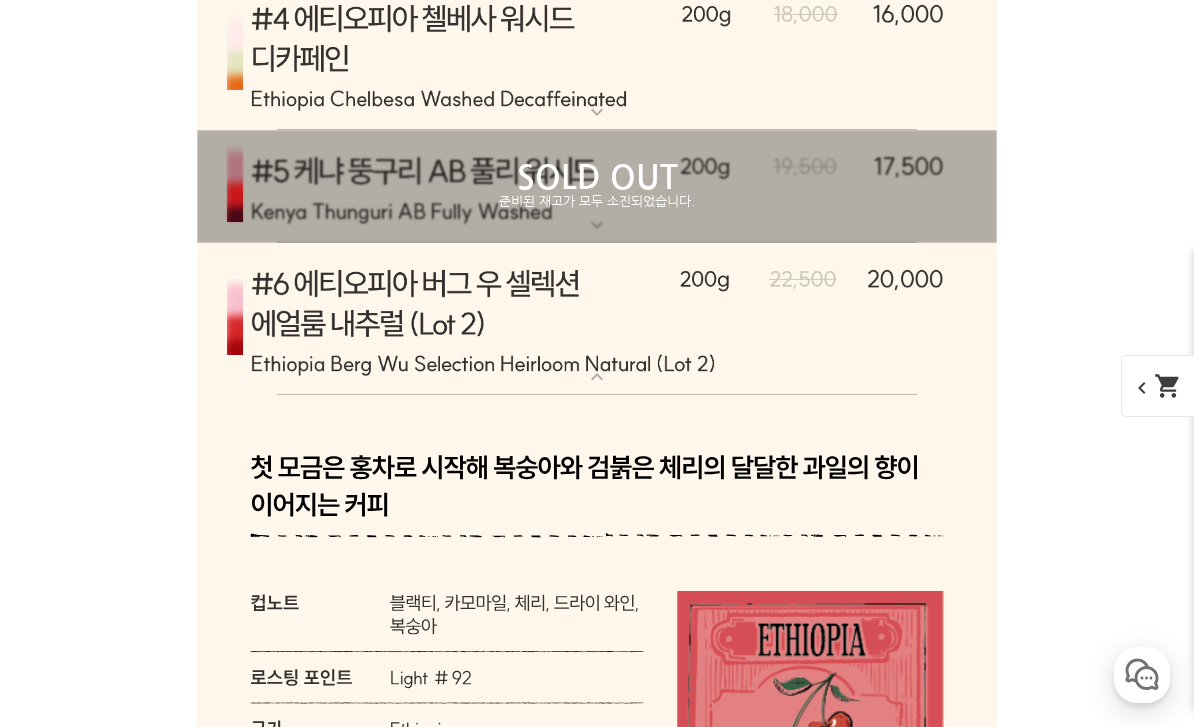 click at bounding box center [597, 320] 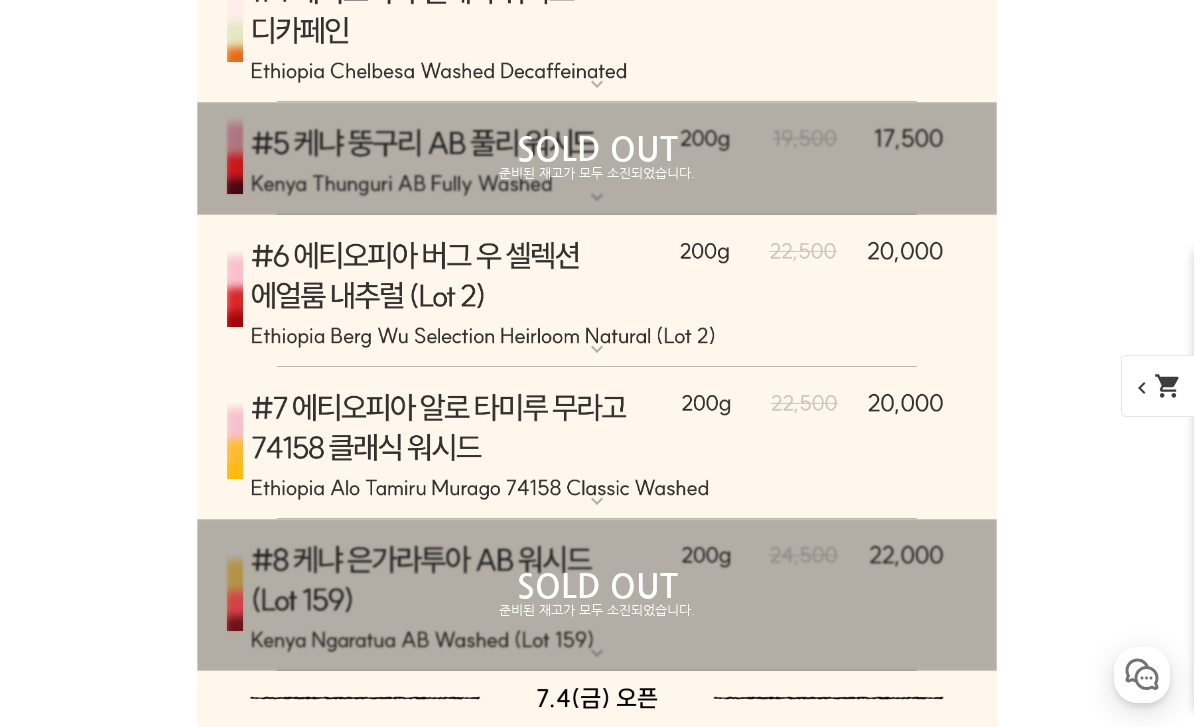 scroll, scrollTop: 9303, scrollLeft: 0, axis: vertical 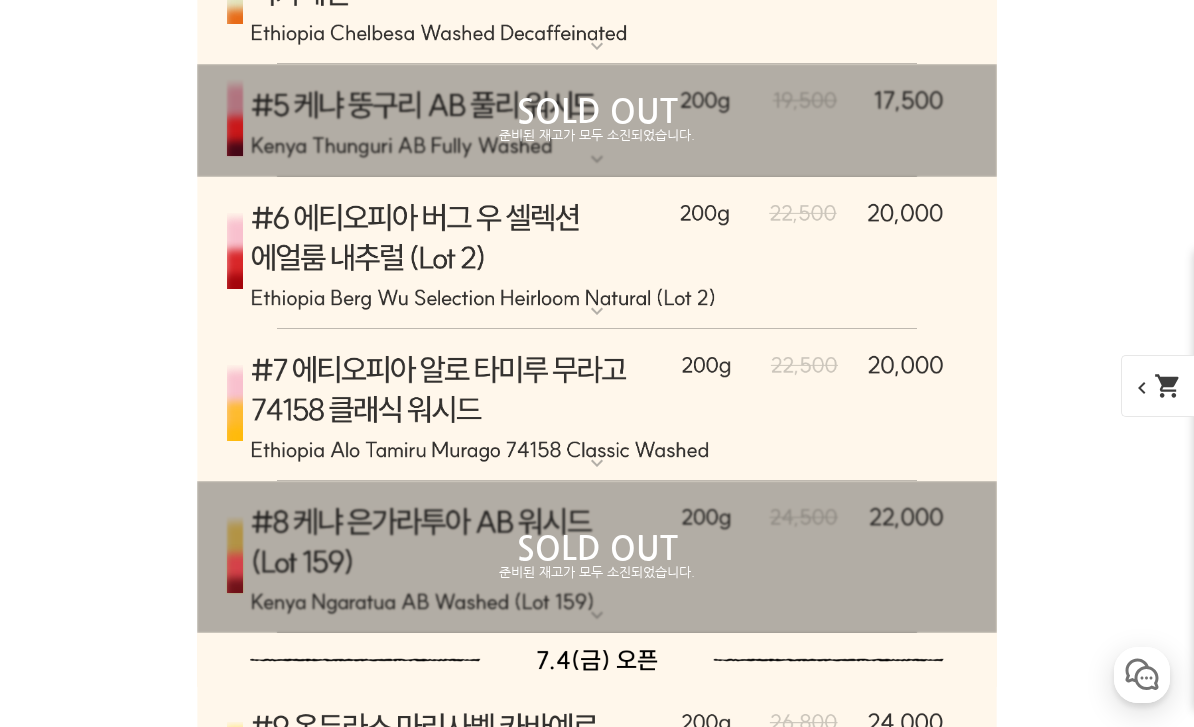 click at bounding box center (597, 405) 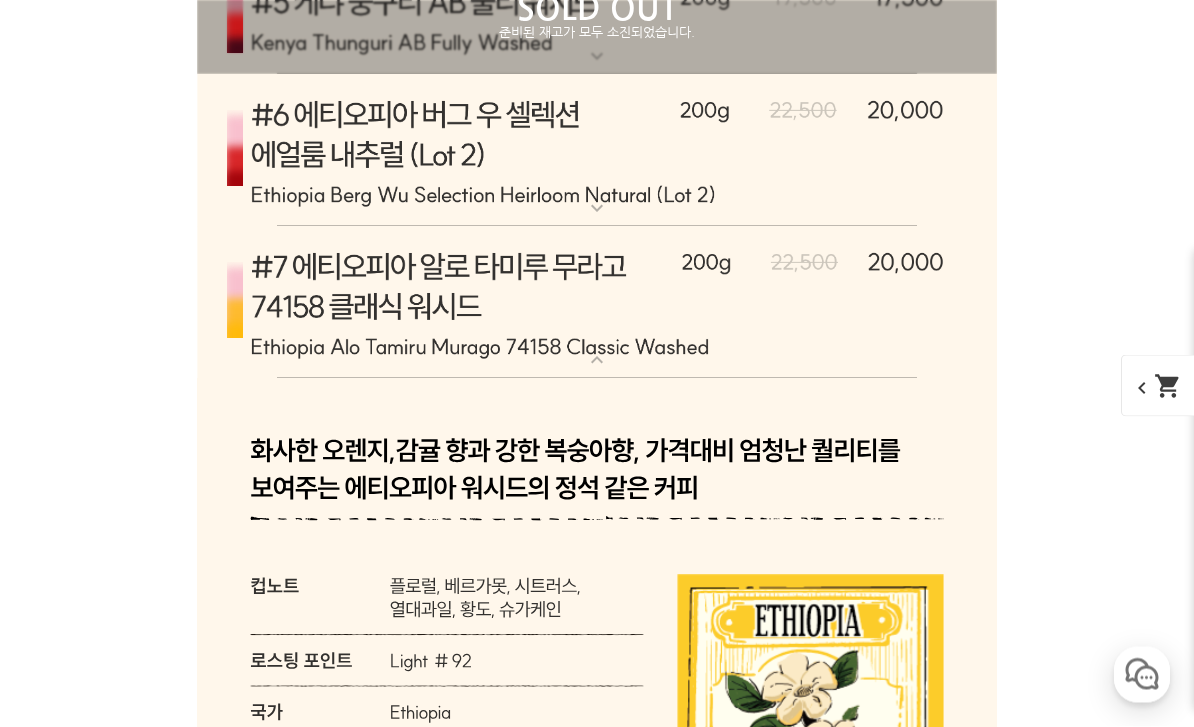 scroll, scrollTop: 9410, scrollLeft: 0, axis: vertical 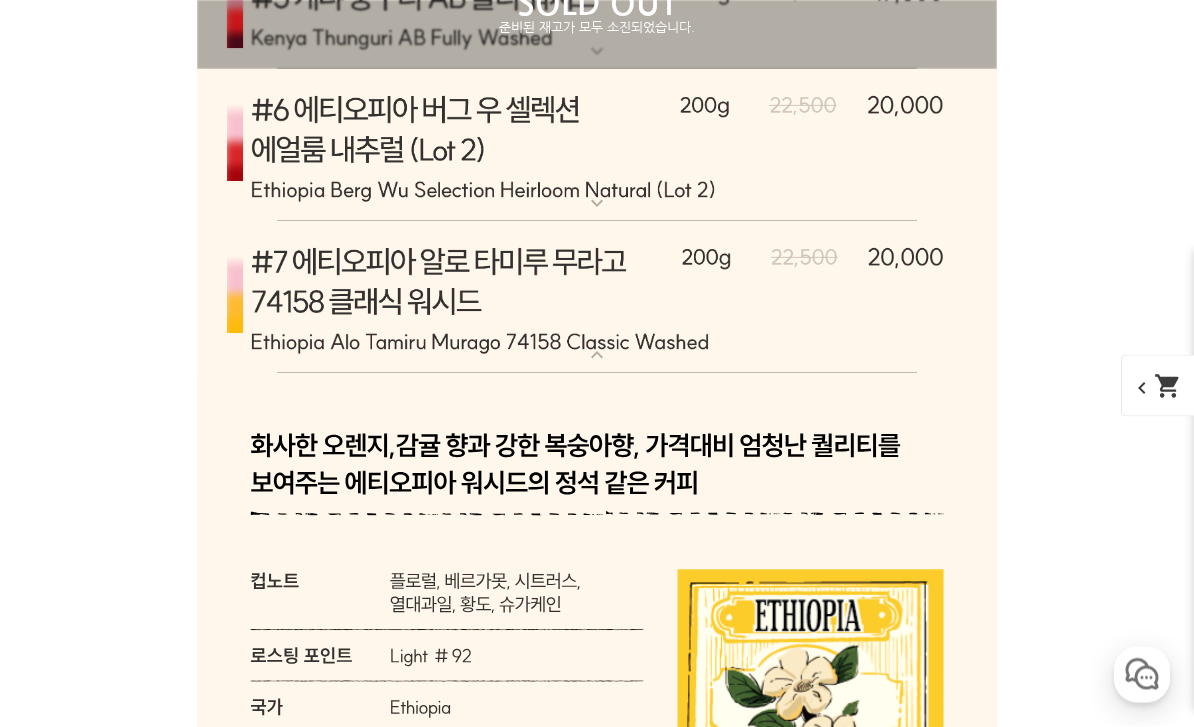 click at bounding box center [597, 298] 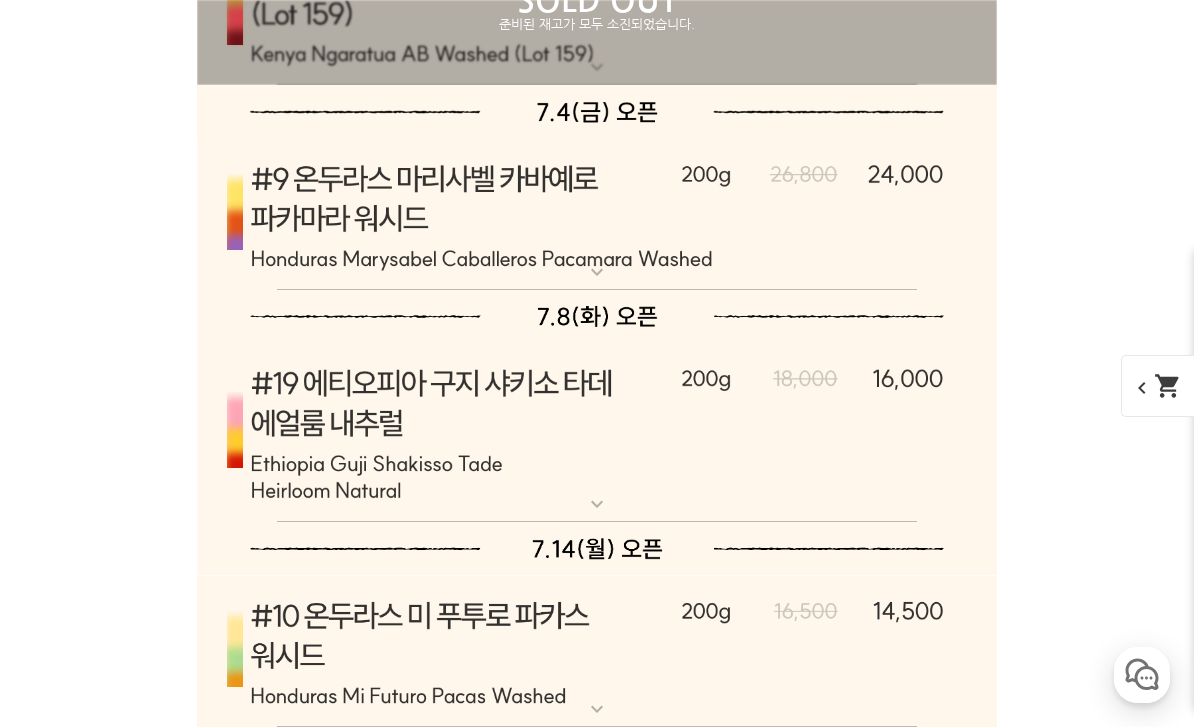 scroll, scrollTop: 9855, scrollLeft: 0, axis: vertical 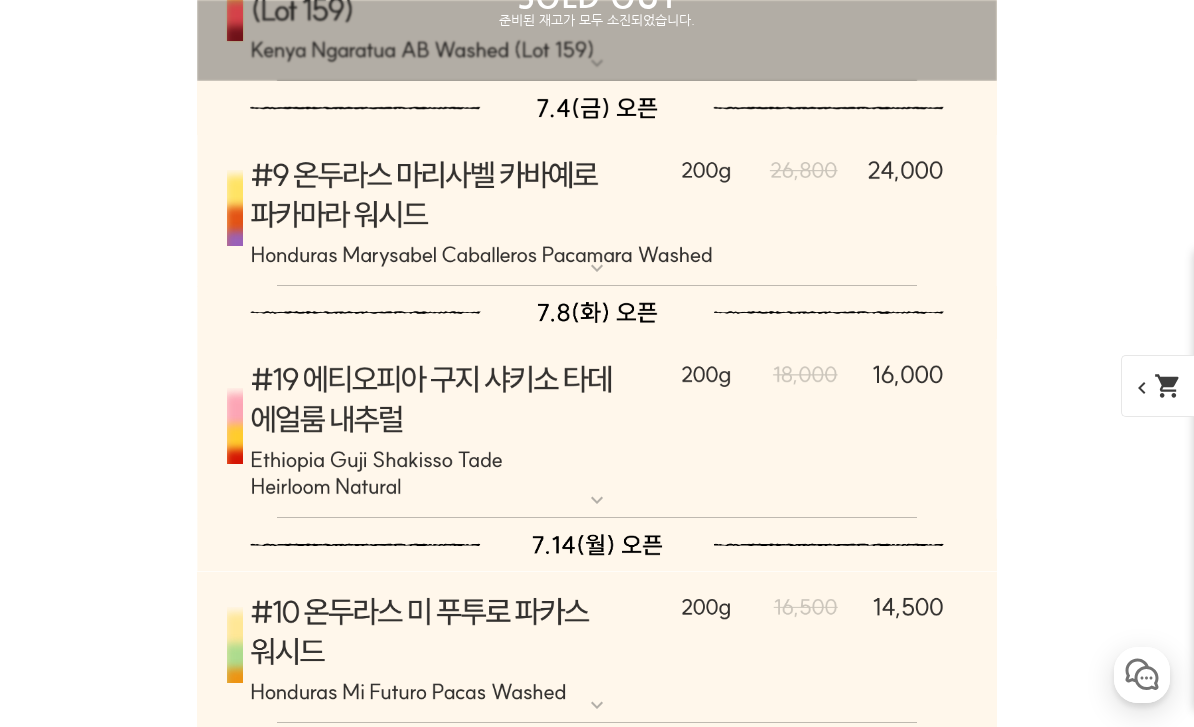 click at bounding box center [597, 211] 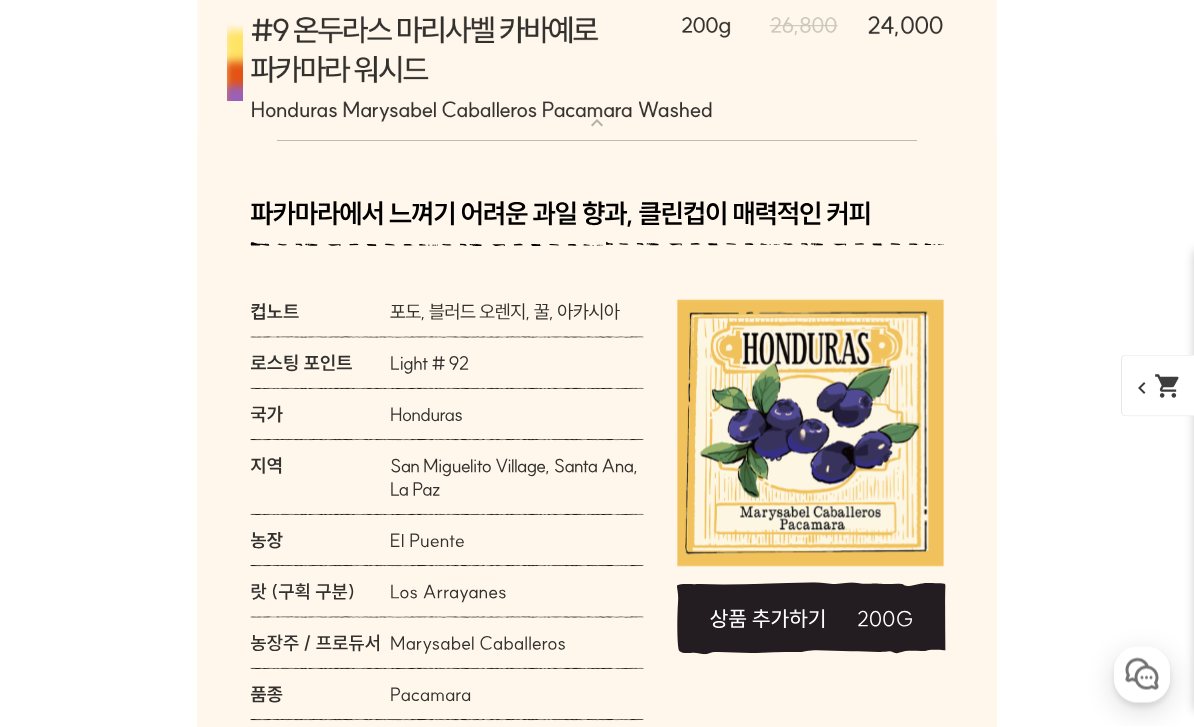 scroll, scrollTop: 9995, scrollLeft: 0, axis: vertical 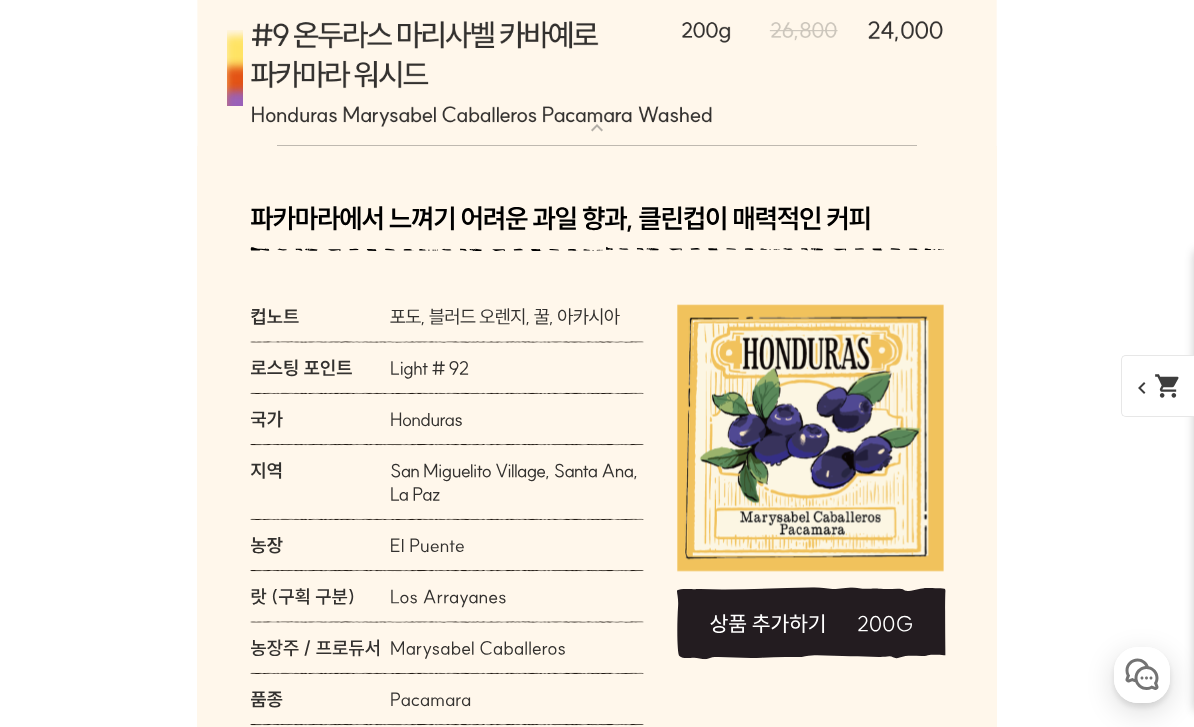click at bounding box center (597, 71) 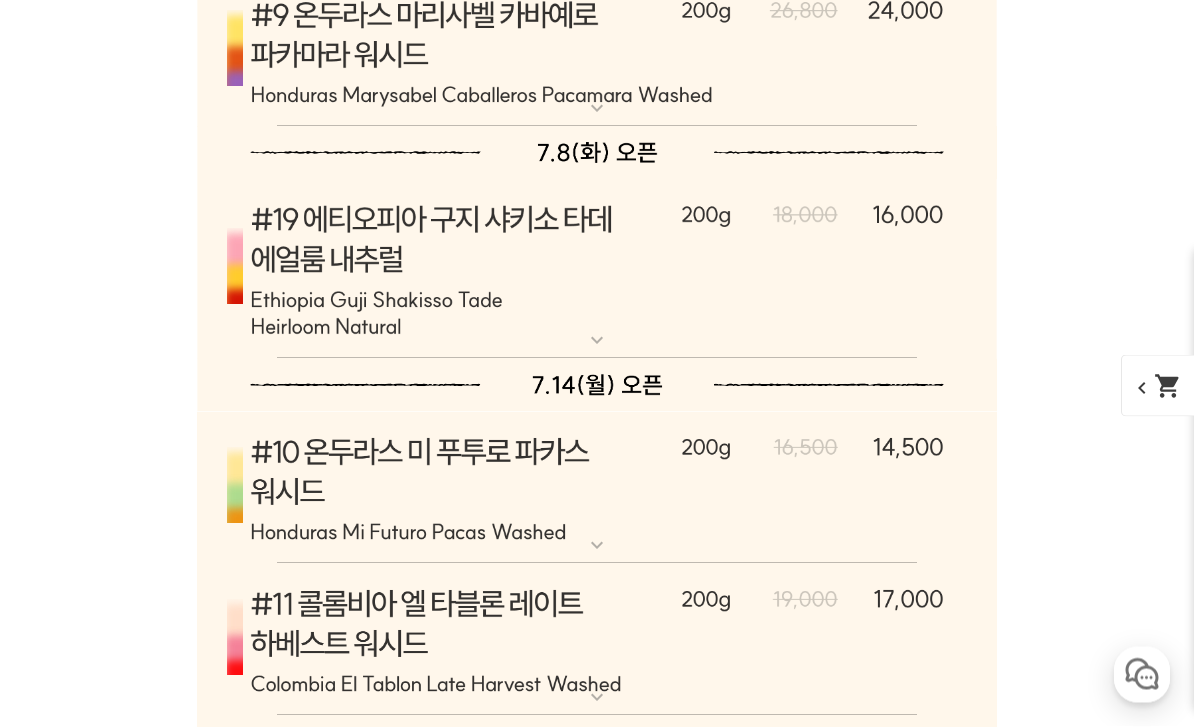 click at bounding box center [597, 269] 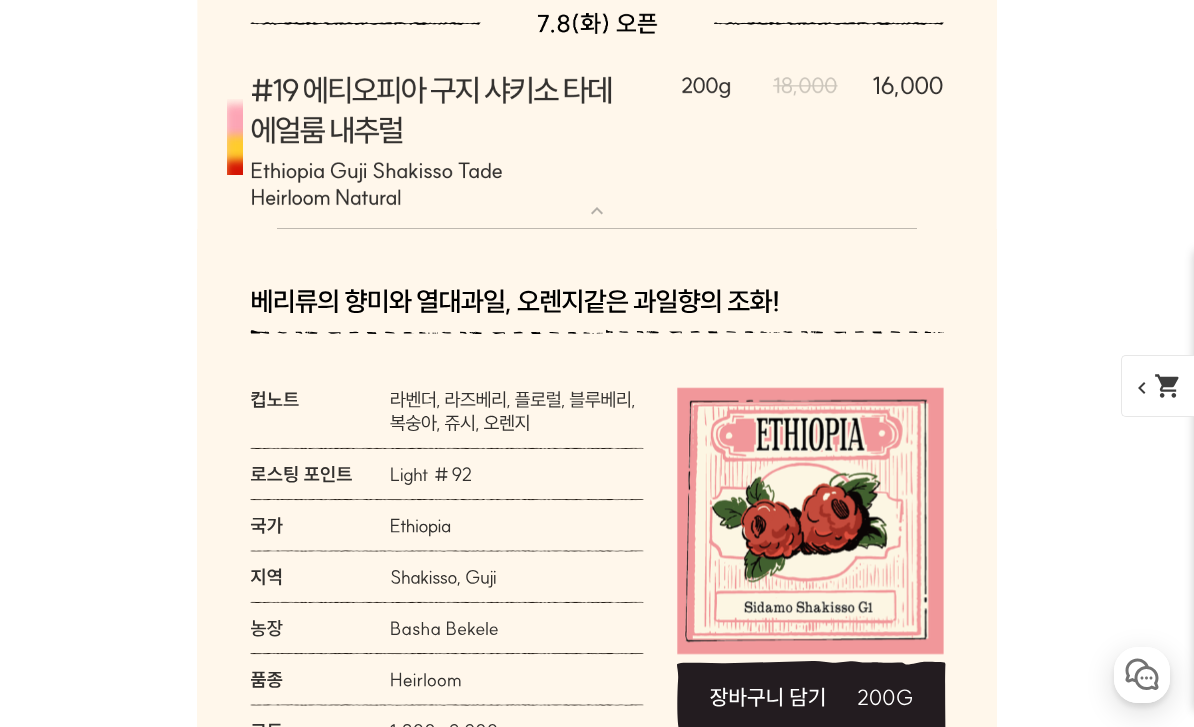 scroll, scrollTop: 10153, scrollLeft: 0, axis: vertical 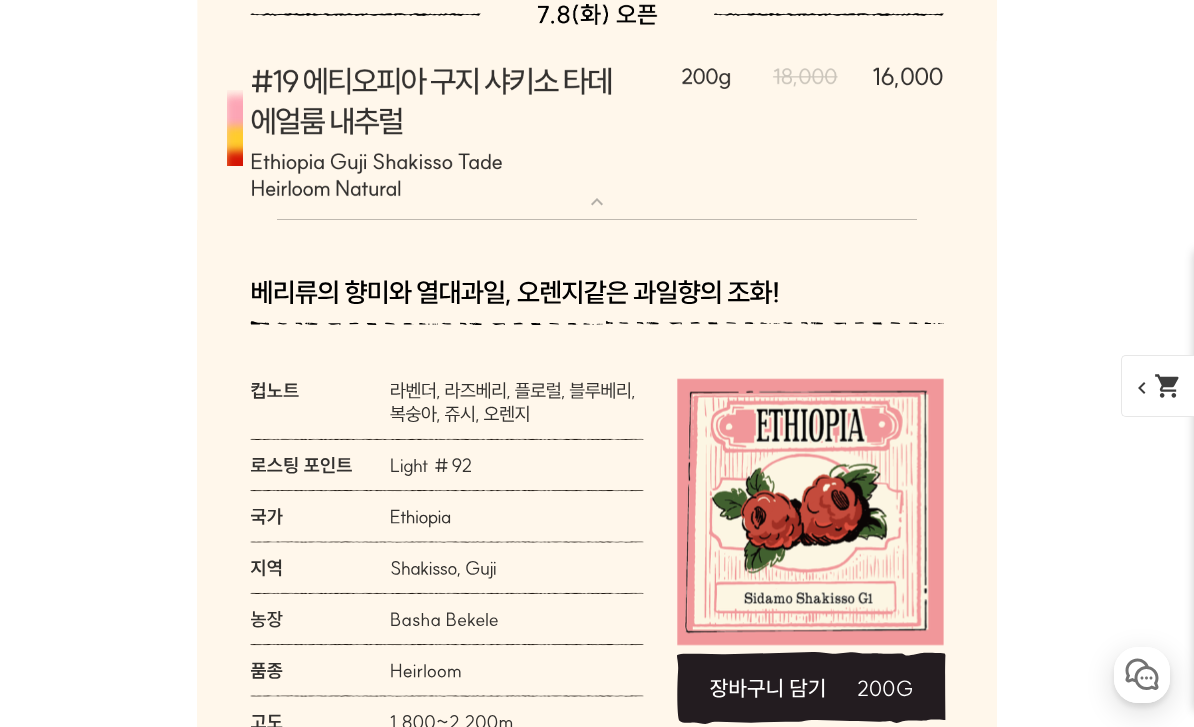 click at bounding box center (597, 130) 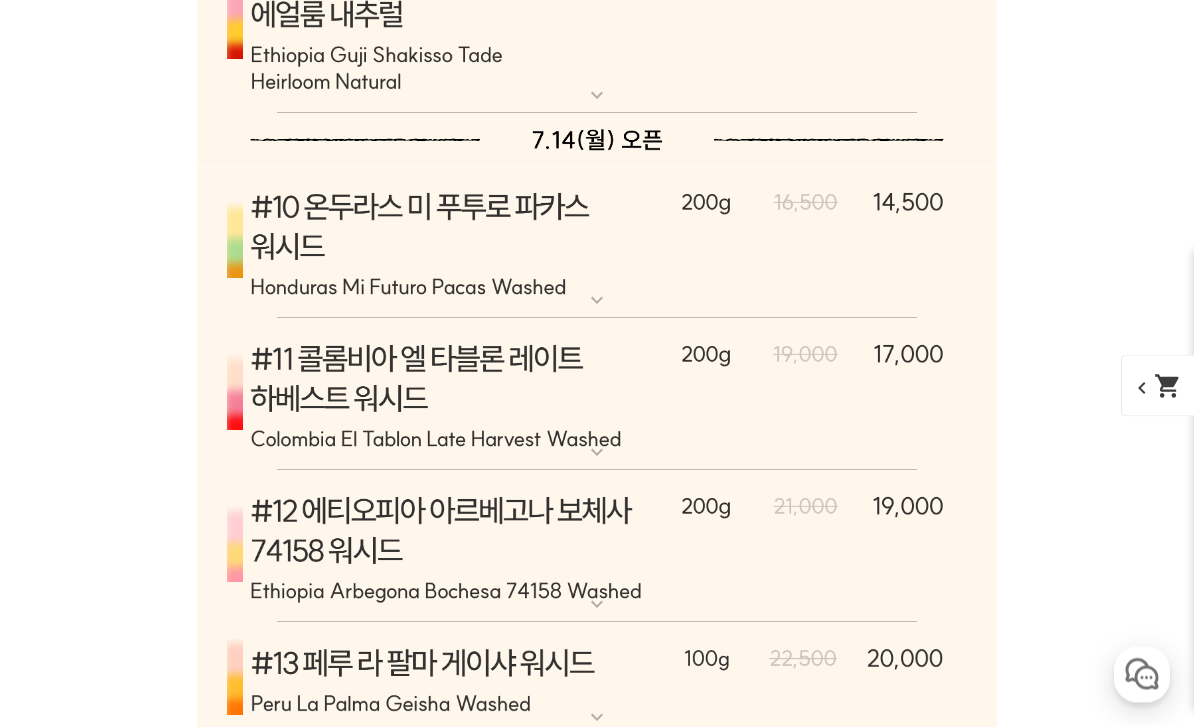 click at bounding box center (597, 243) 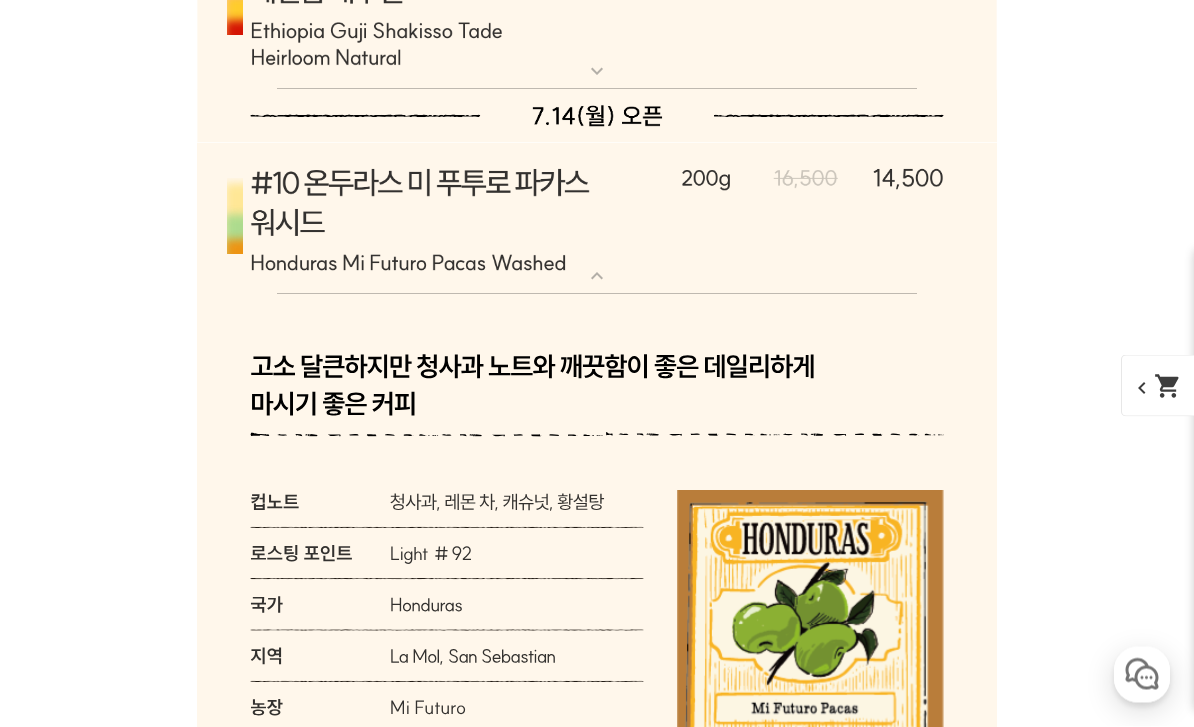 scroll, scrollTop: 10284, scrollLeft: 0, axis: vertical 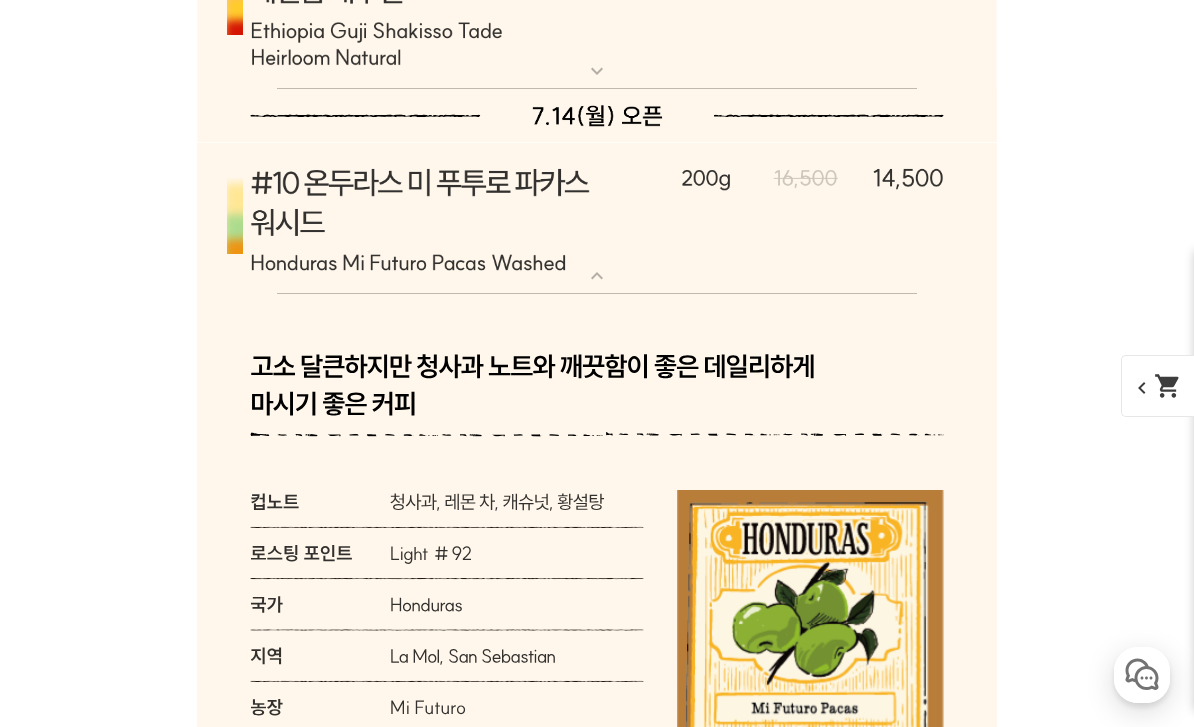 click at bounding box center [597, 218] 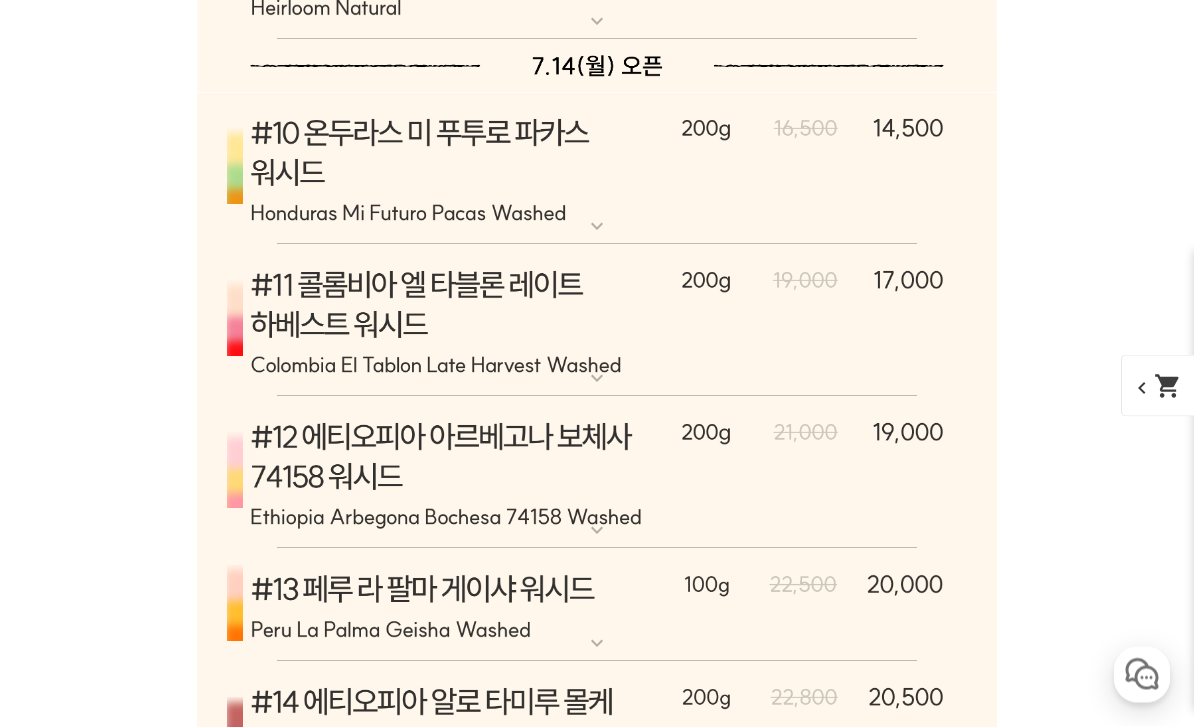 scroll, scrollTop: 10334, scrollLeft: 0, axis: vertical 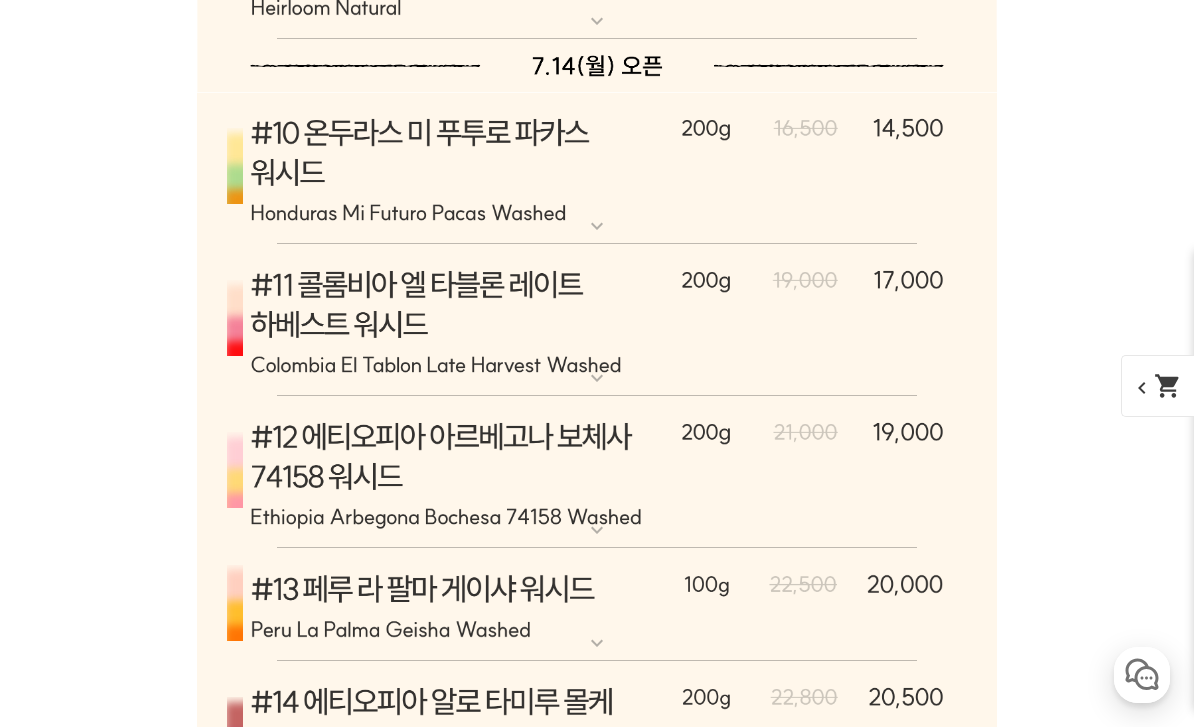 click at bounding box center (597, 320) 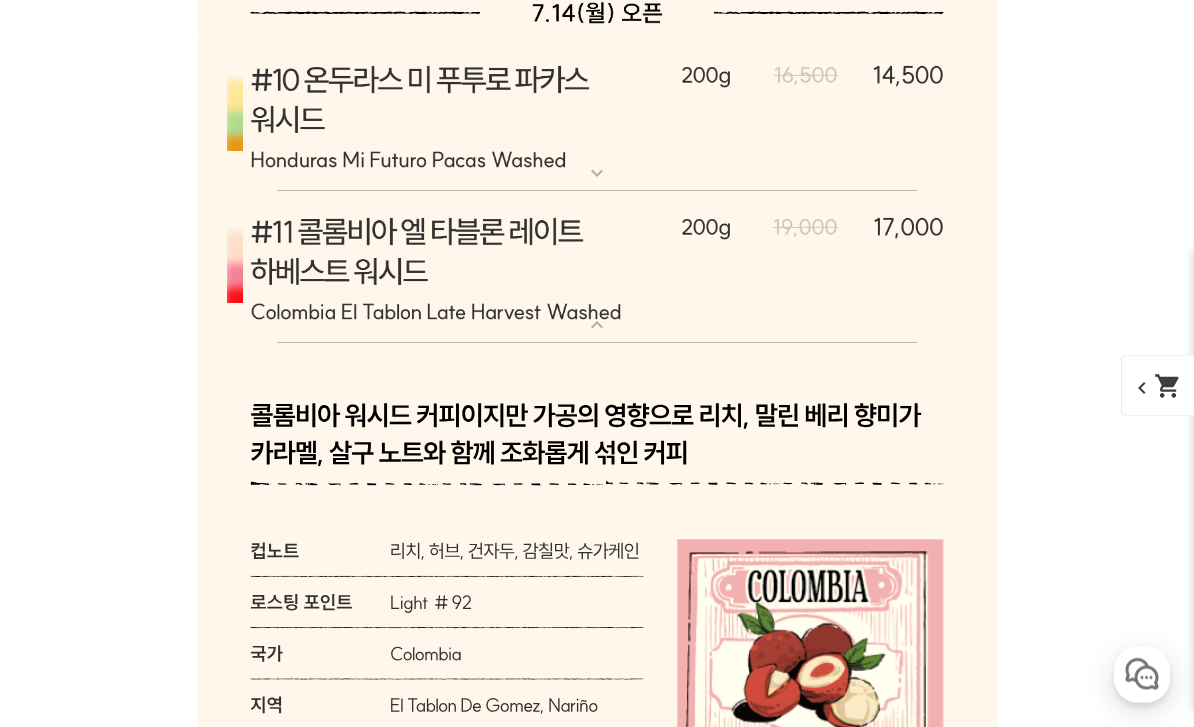 scroll, scrollTop: 10387, scrollLeft: 0, axis: vertical 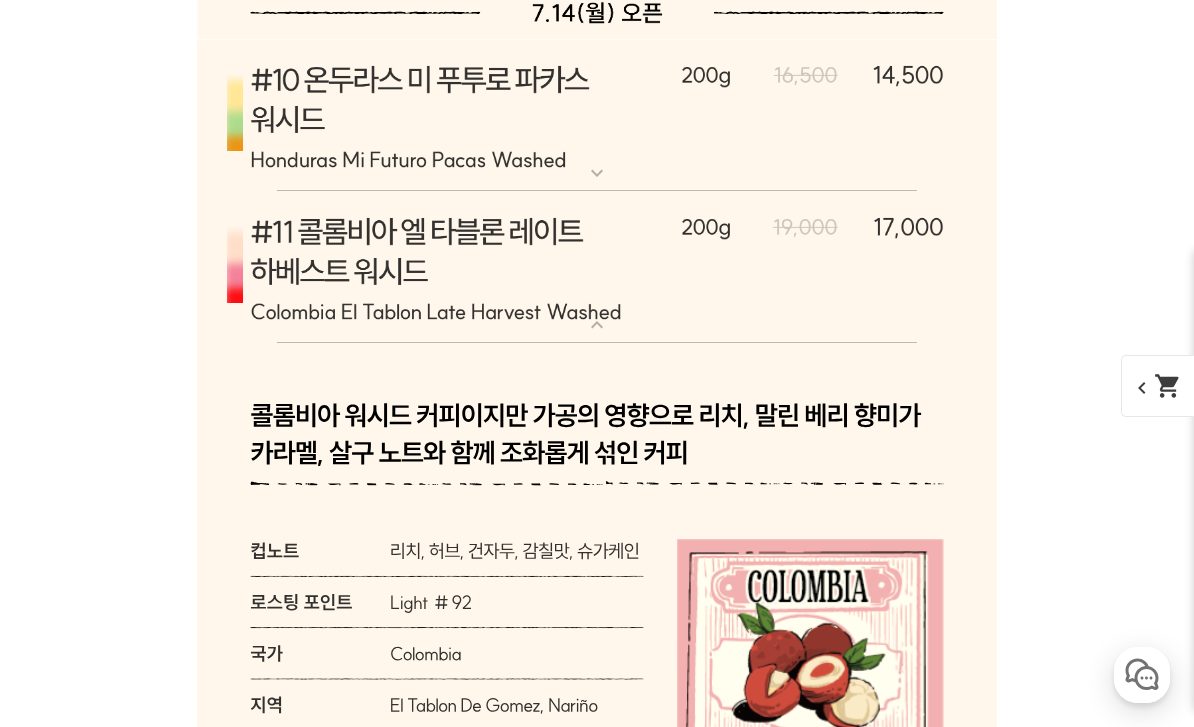 click at bounding box center [597, 267] 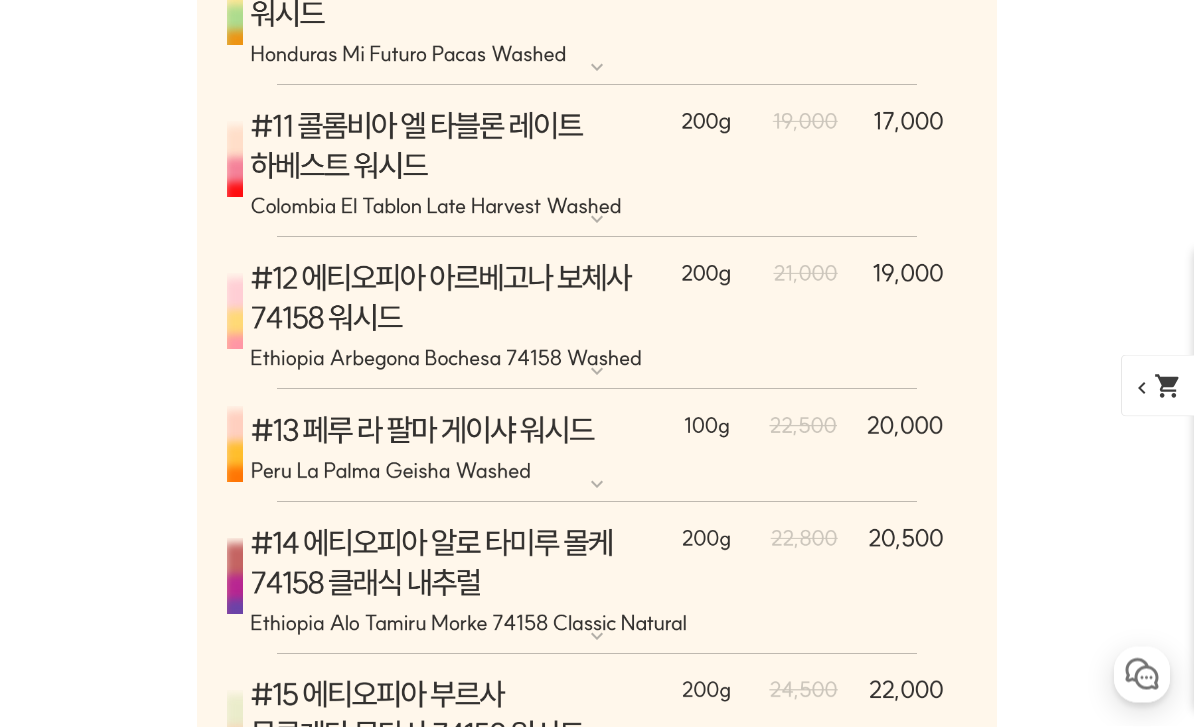 click at bounding box center [597, 314] 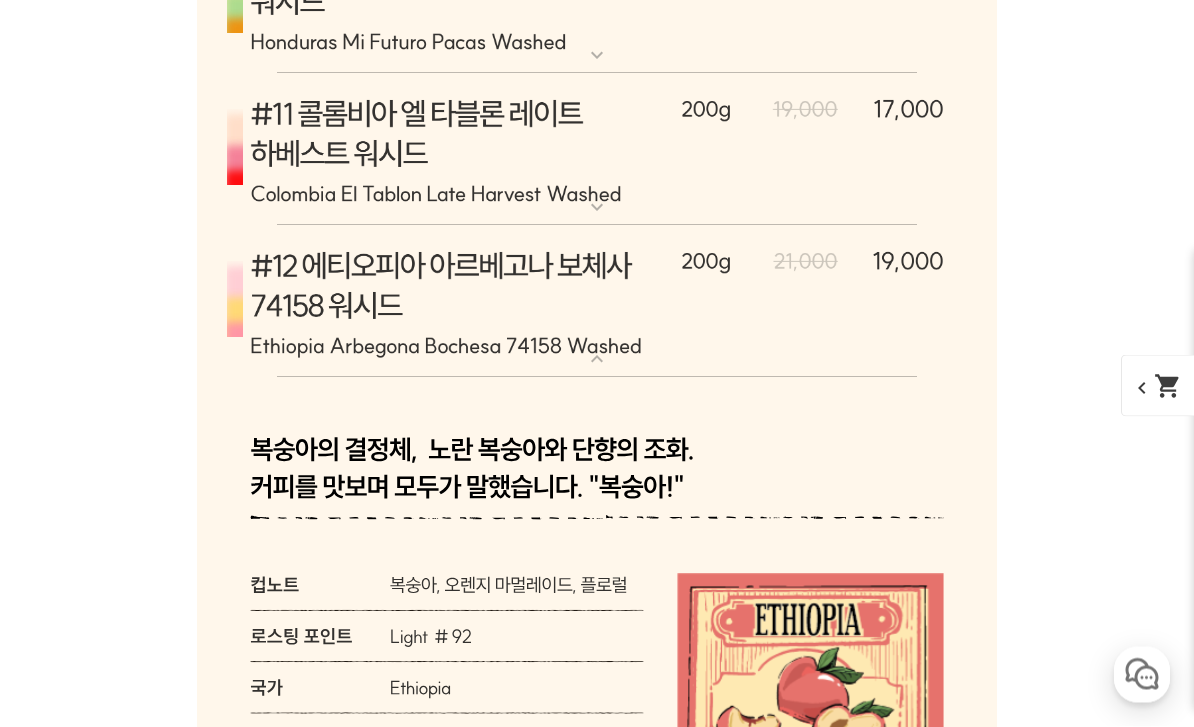 scroll, scrollTop: 10513, scrollLeft: 0, axis: vertical 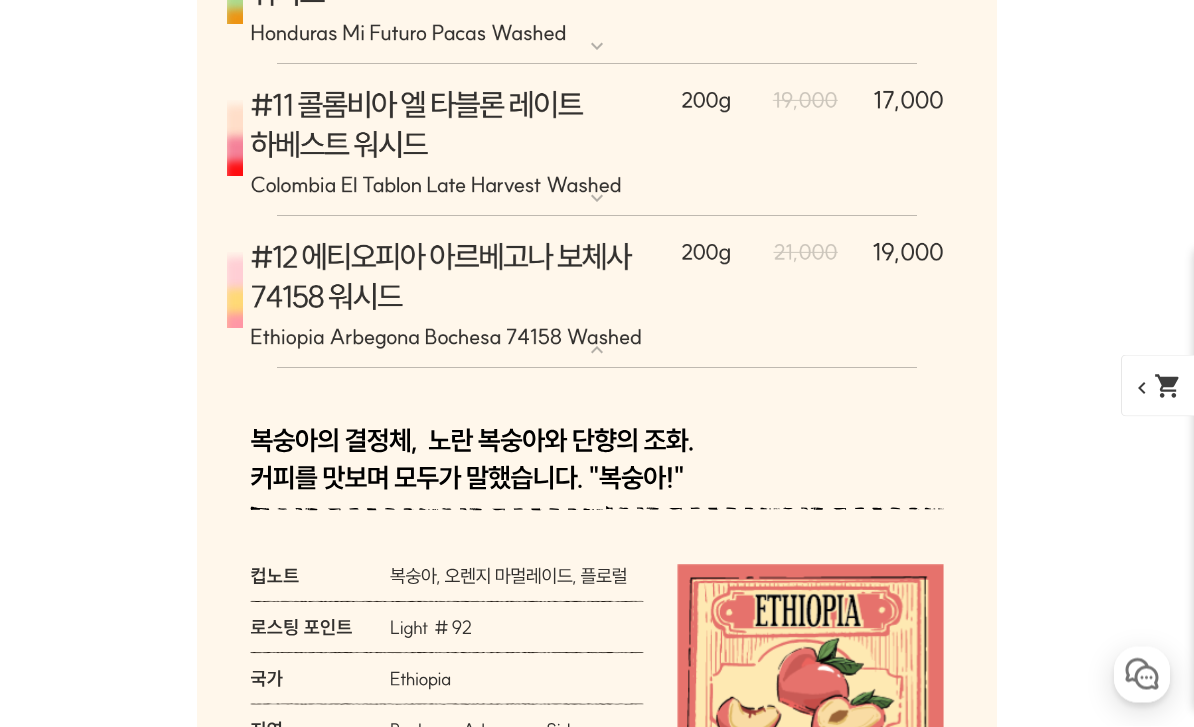 click at bounding box center (597, 293) 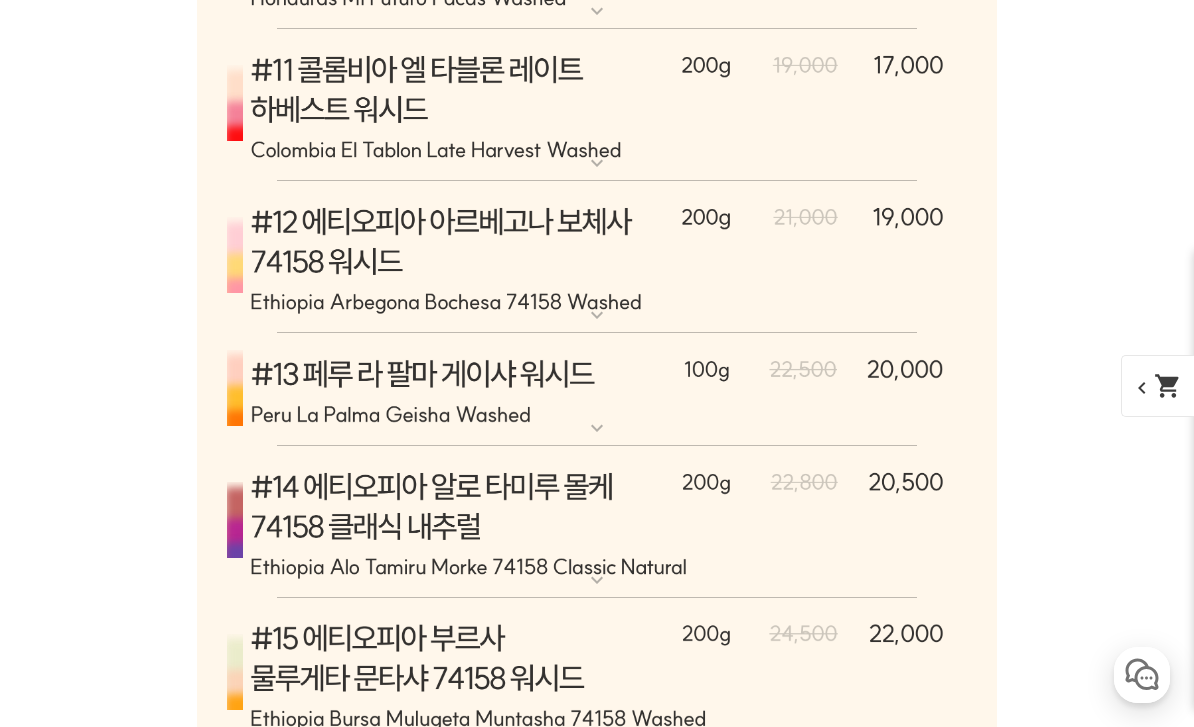 scroll, scrollTop: 10557, scrollLeft: 0, axis: vertical 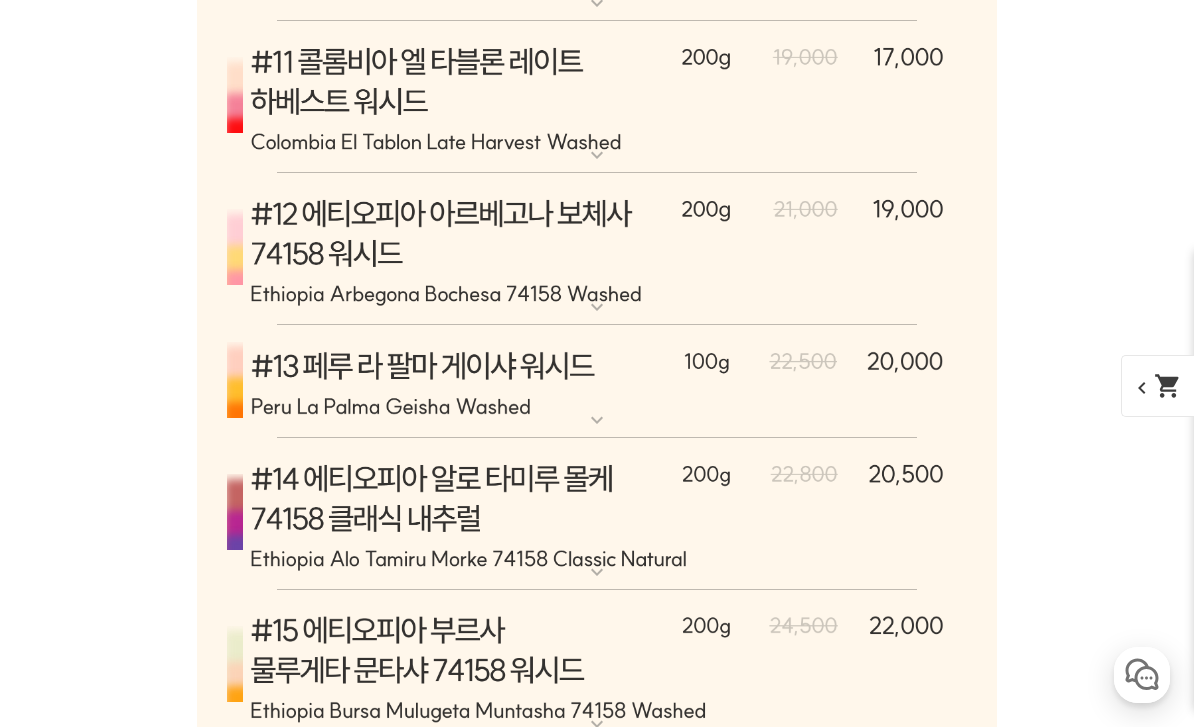 click at bounding box center (597, 382) 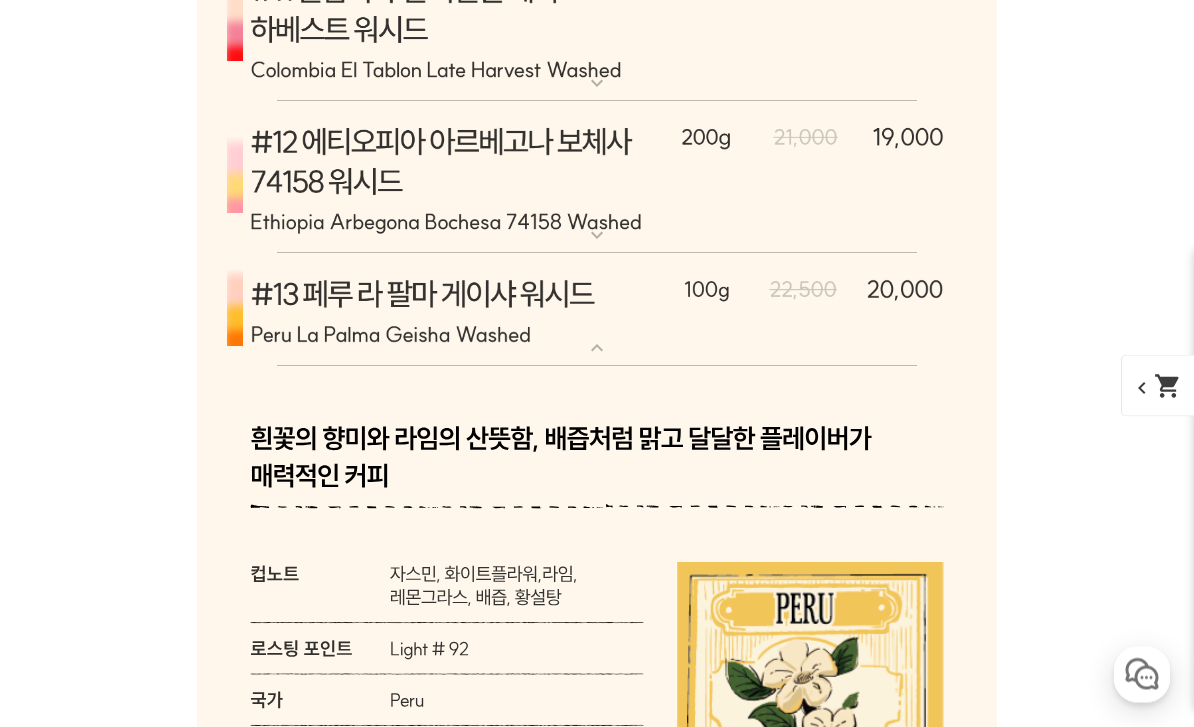 scroll, scrollTop: 10629, scrollLeft: 0, axis: vertical 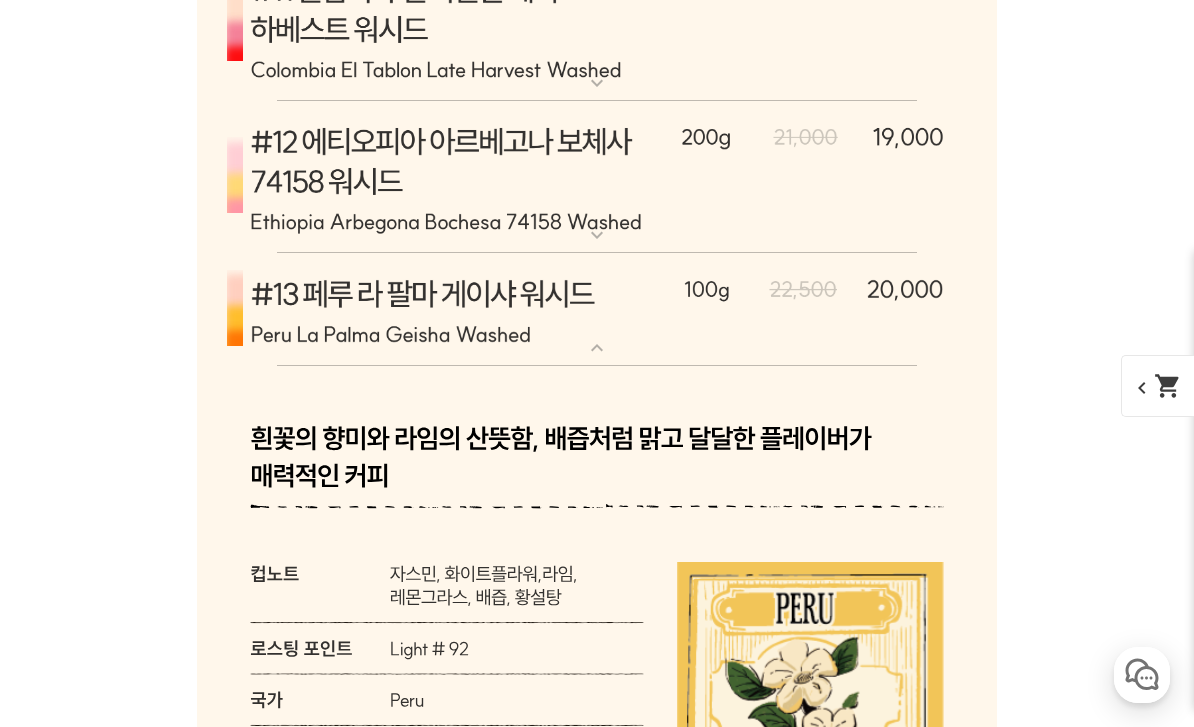 click at bounding box center (597, 310) 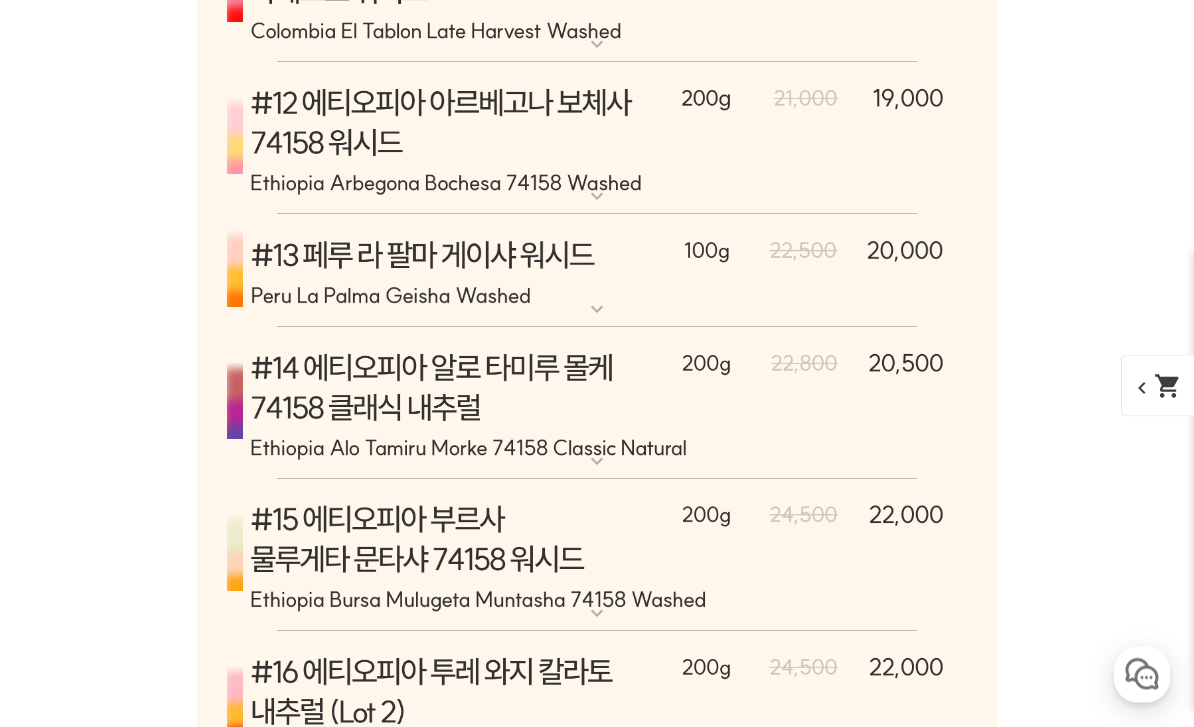 scroll, scrollTop: 10689, scrollLeft: 0, axis: vertical 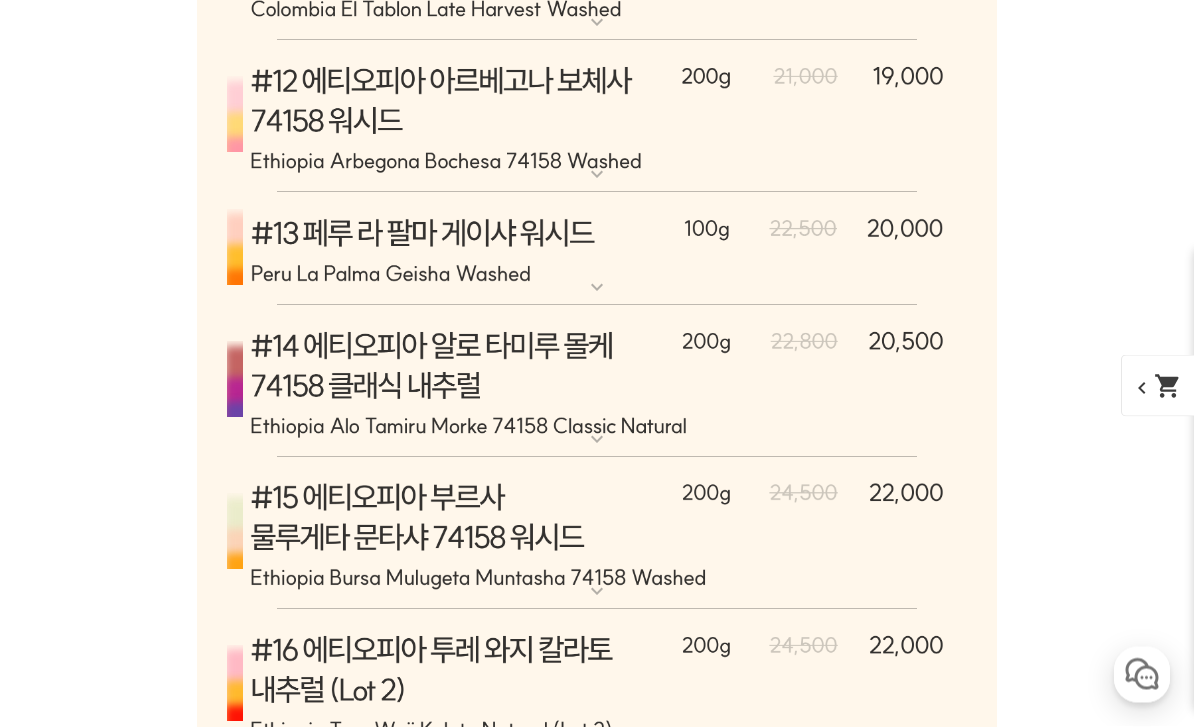 click at bounding box center [597, 382] 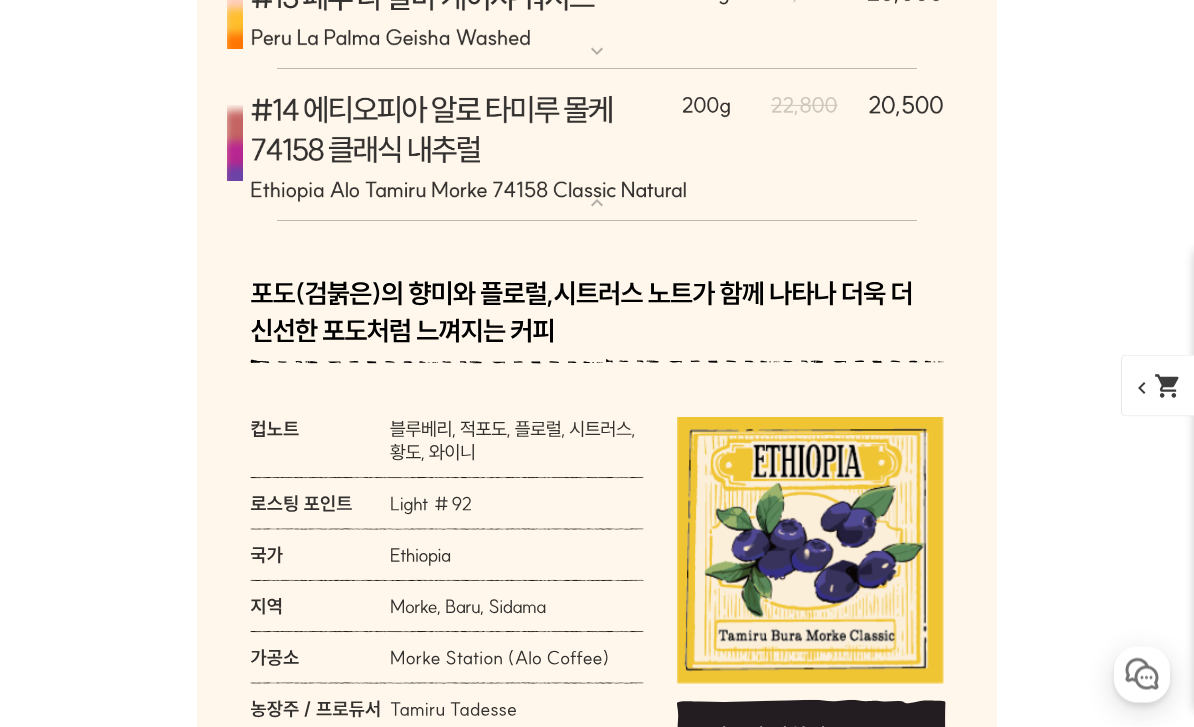 scroll, scrollTop: 10926, scrollLeft: 0, axis: vertical 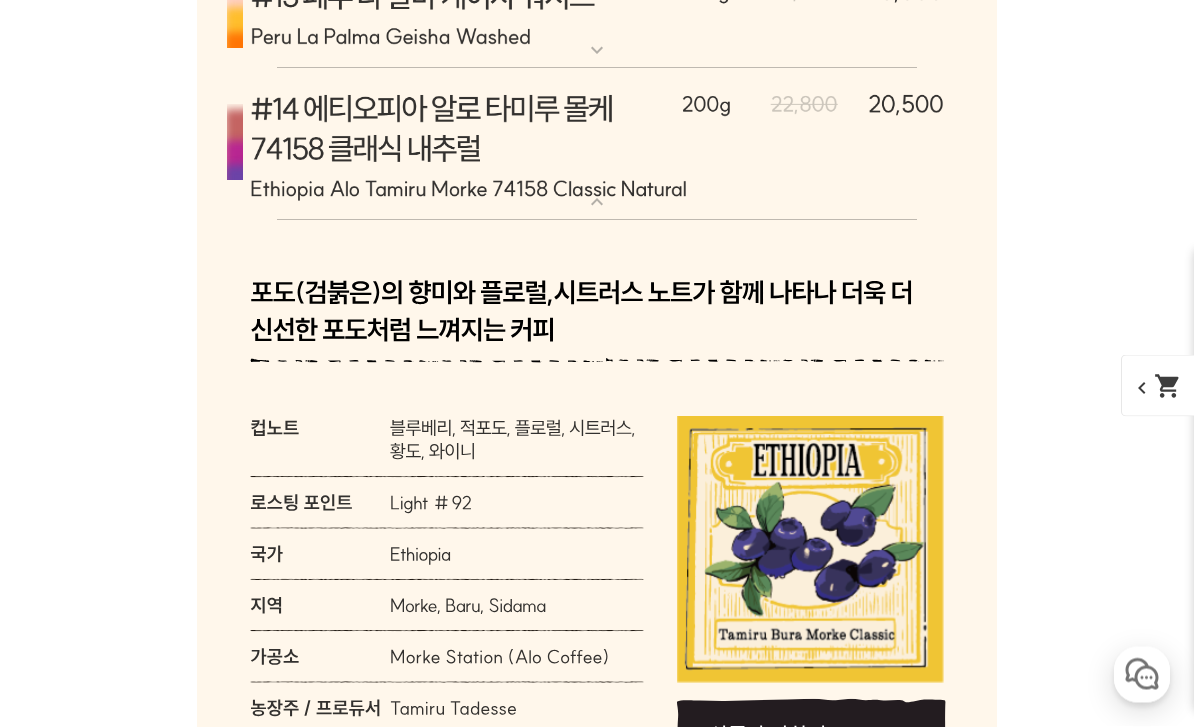 click at bounding box center [597, 145] 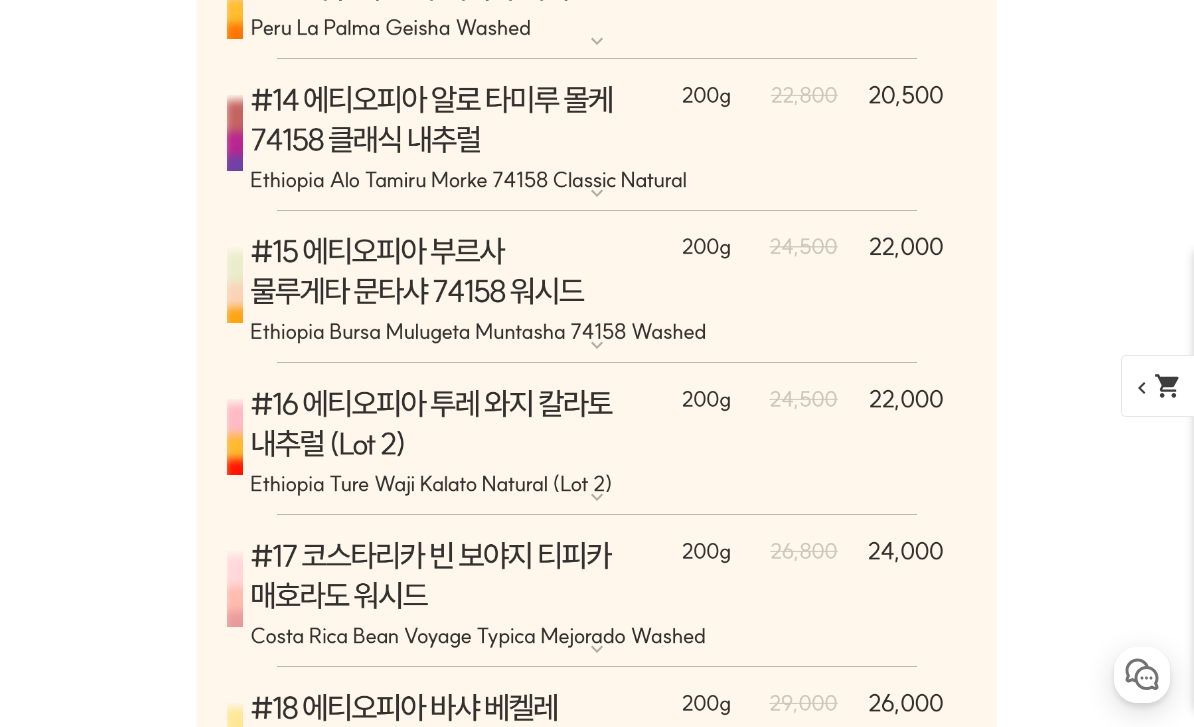 scroll, scrollTop: 10967, scrollLeft: 0, axis: vertical 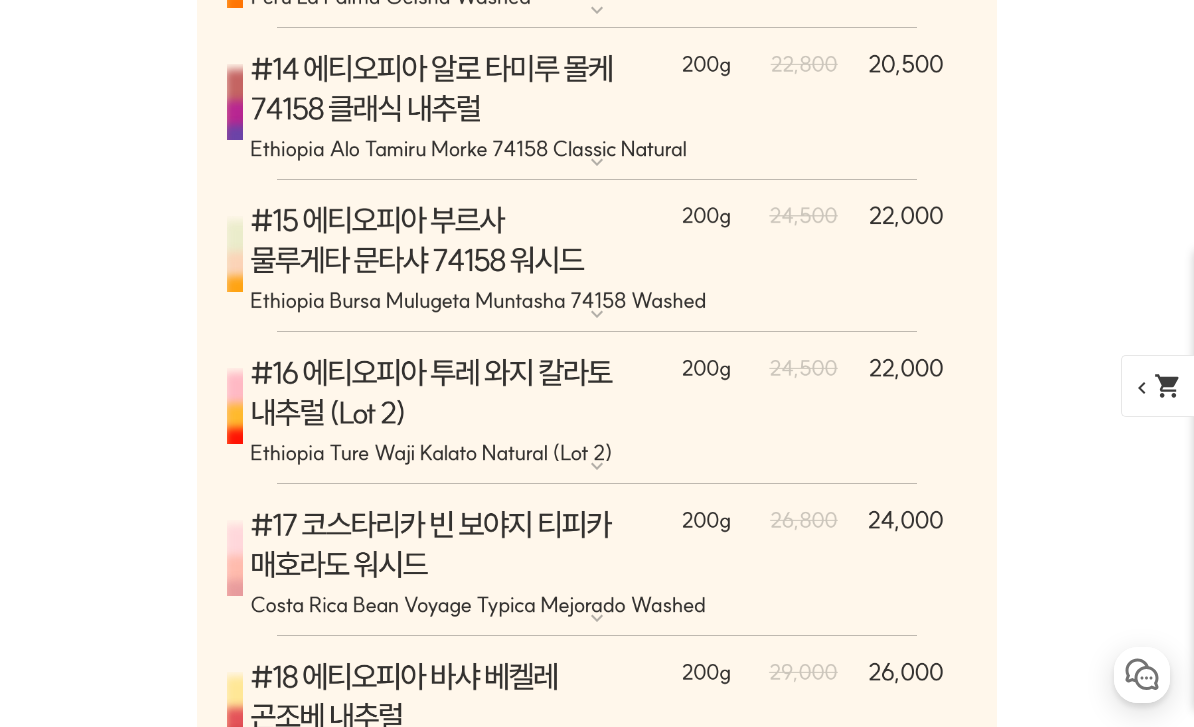 click at bounding box center (597, 256) 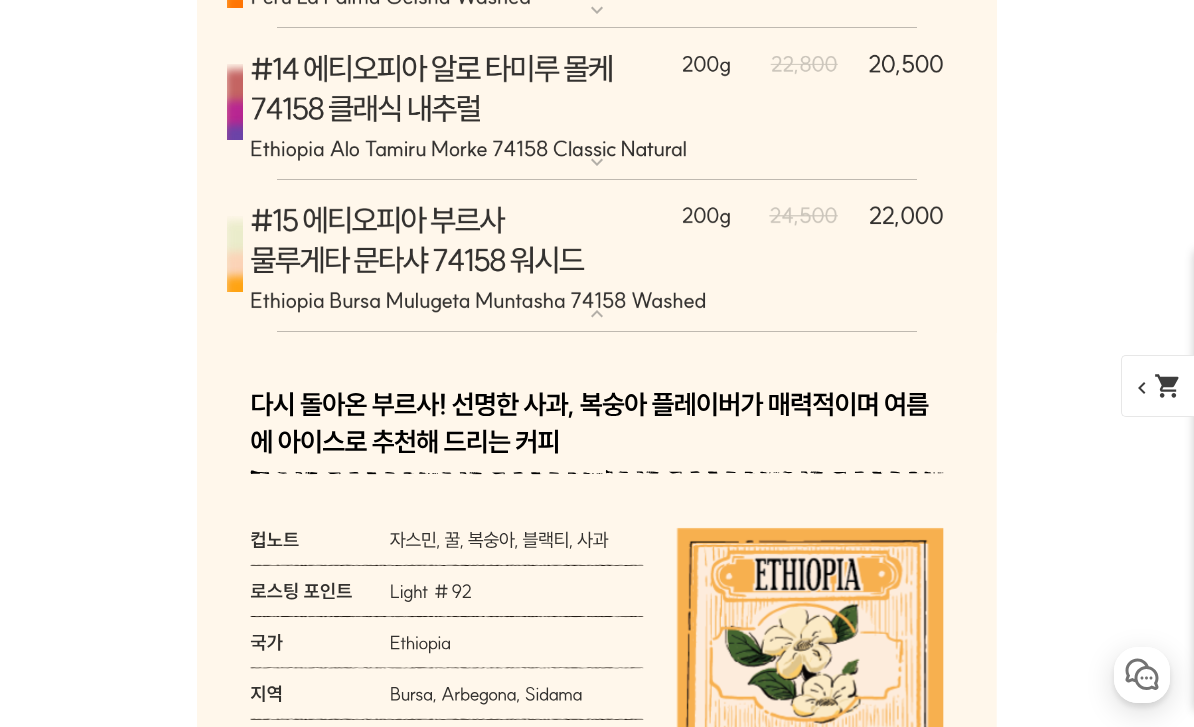 click at bounding box center (597, 256) 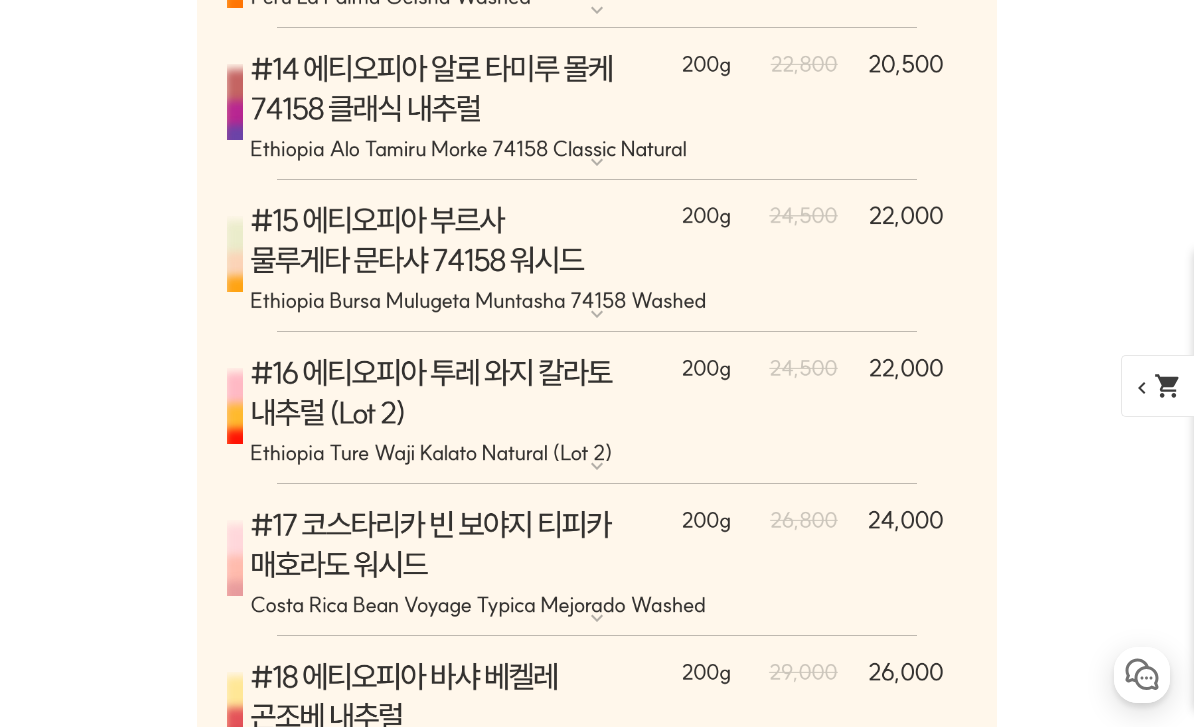 click at bounding box center [597, 408] 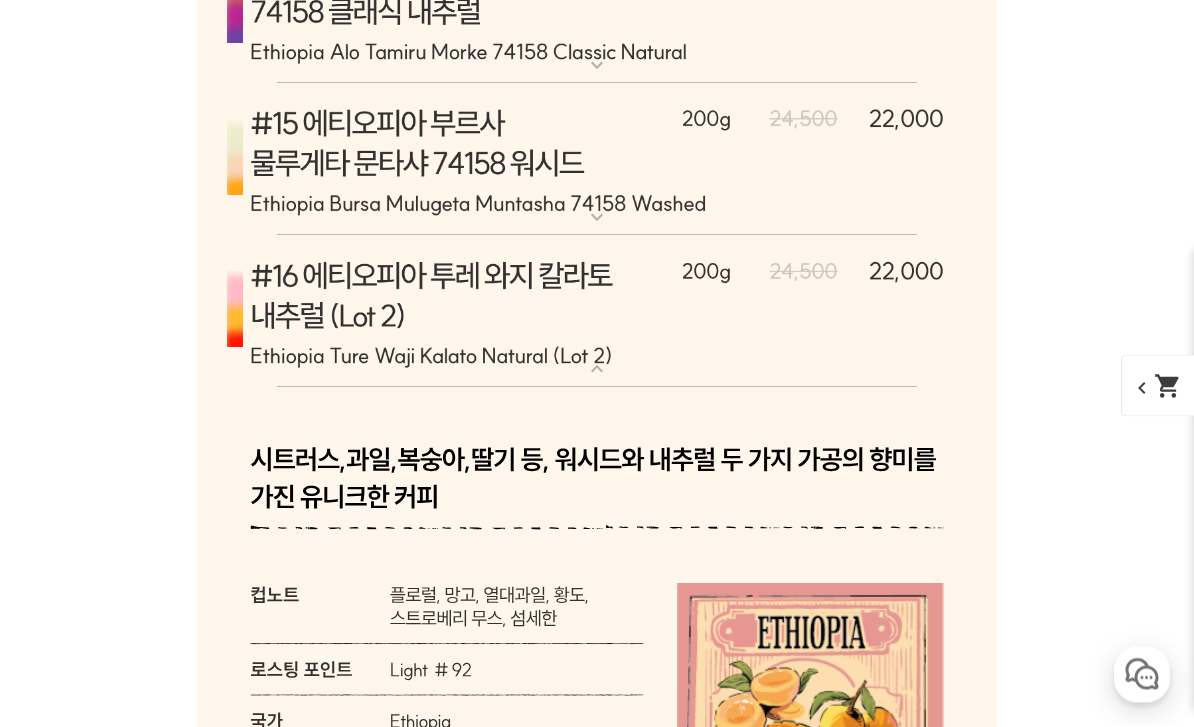 scroll, scrollTop: 11065, scrollLeft: 0, axis: vertical 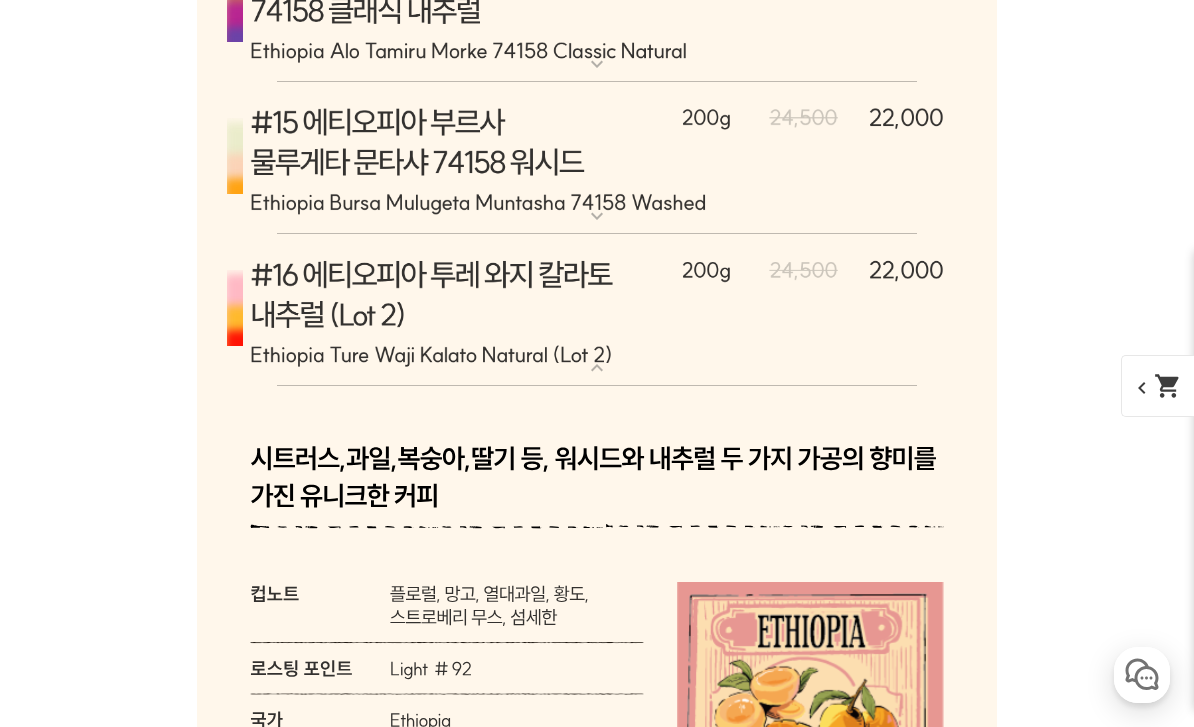 click at bounding box center (597, 310) 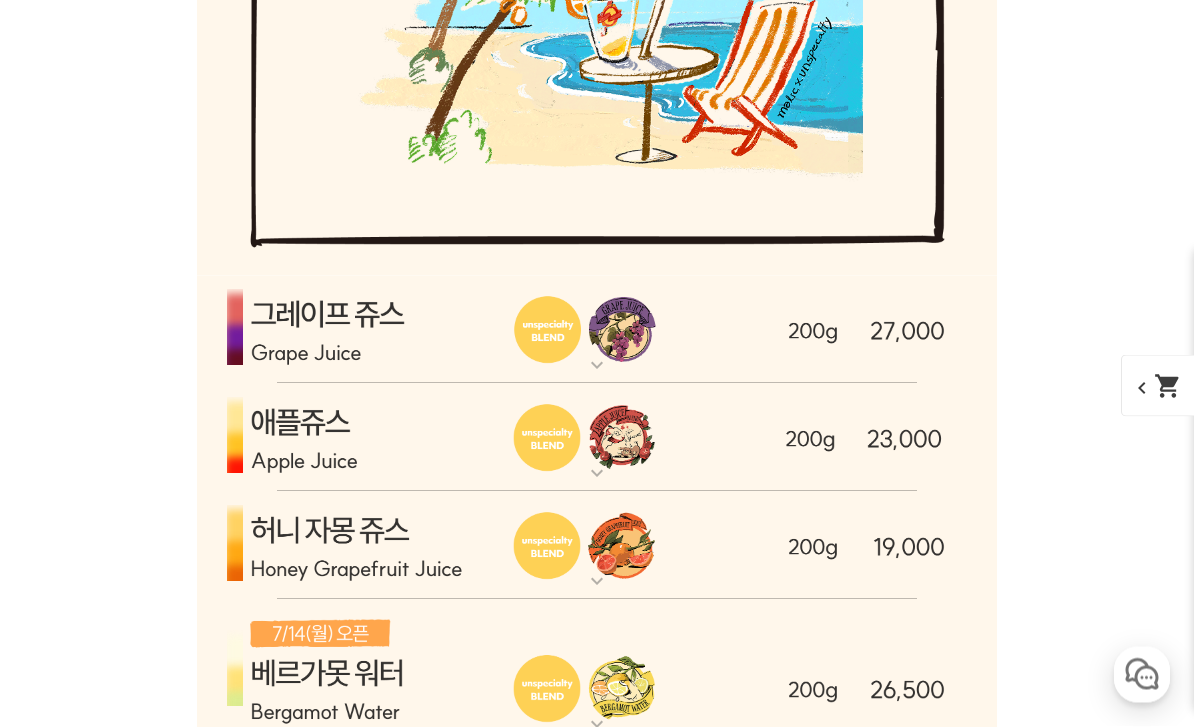 scroll, scrollTop: 5850, scrollLeft: 0, axis: vertical 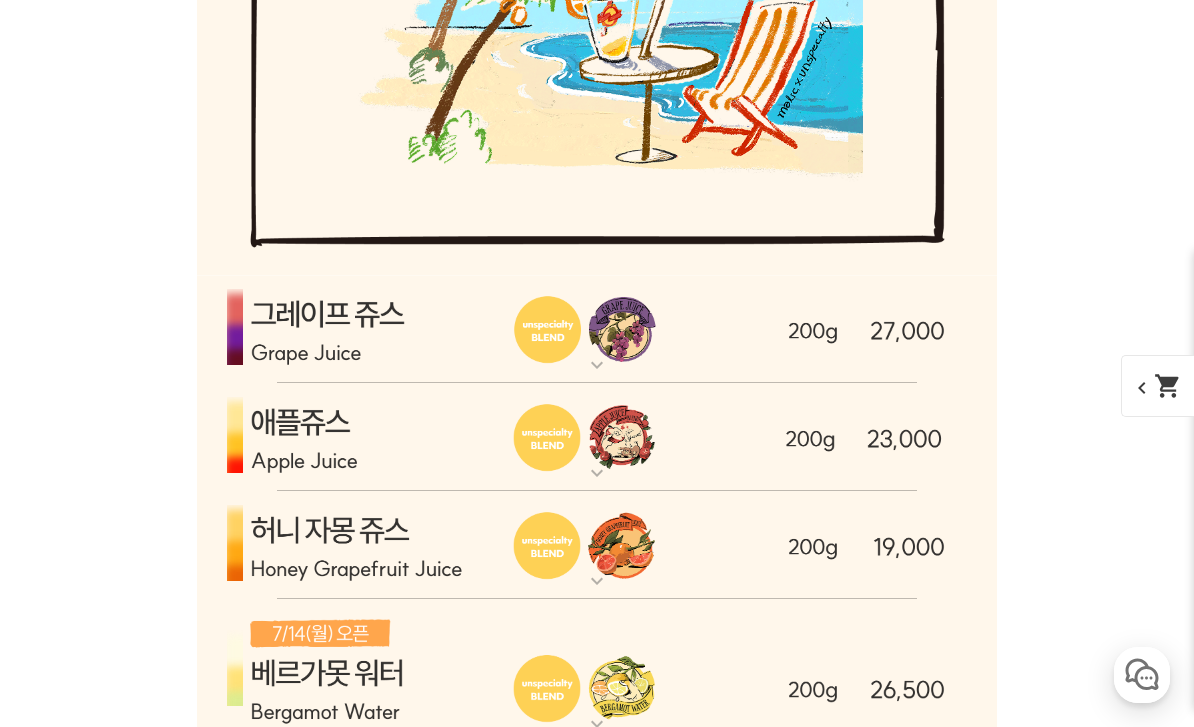 click at bounding box center (597, 545) 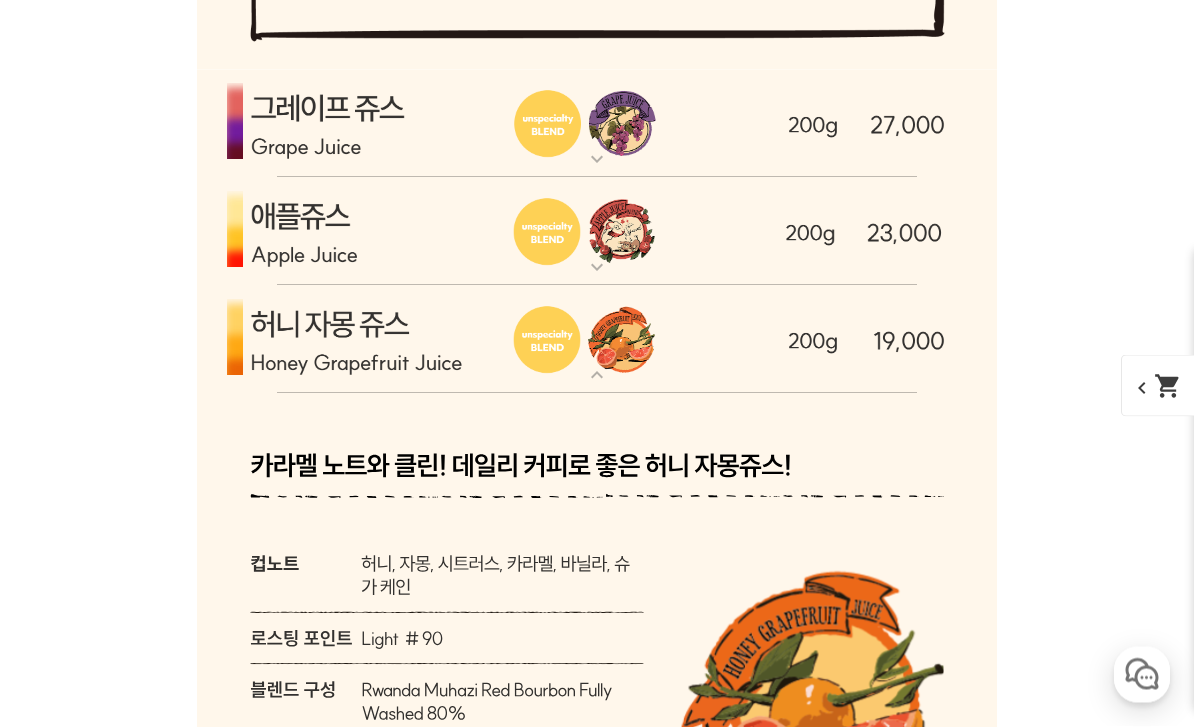 click at bounding box center (597, 340) 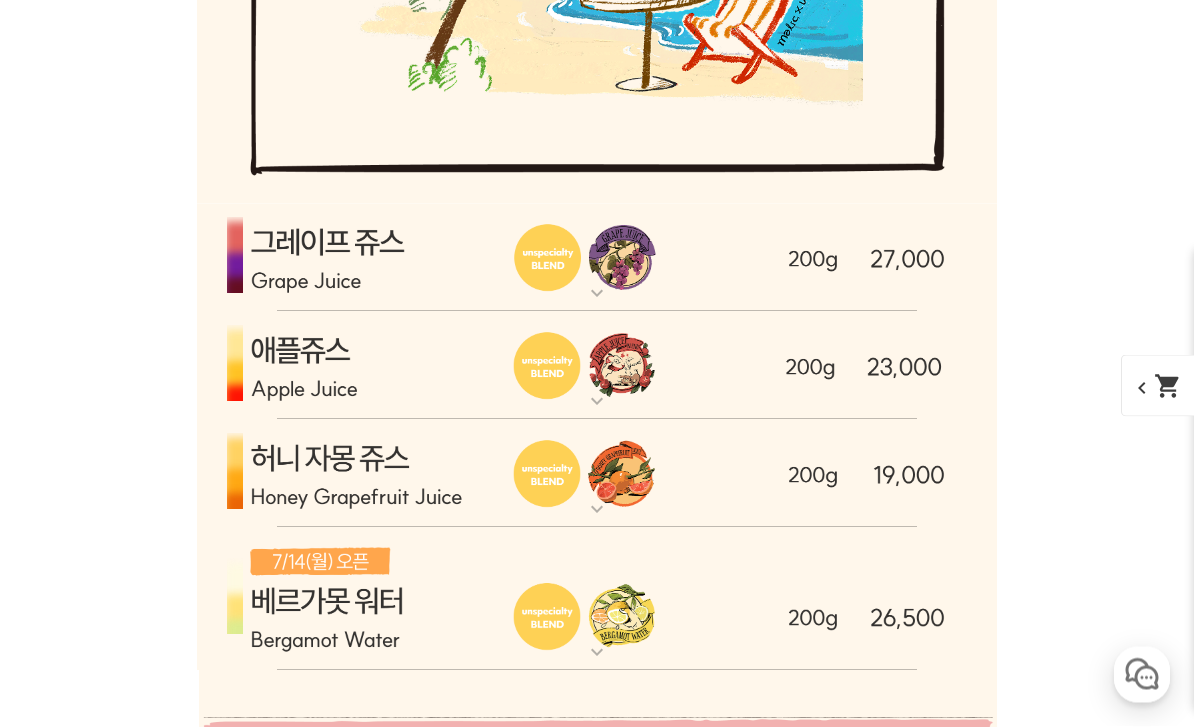 scroll, scrollTop: 5923, scrollLeft: 0, axis: vertical 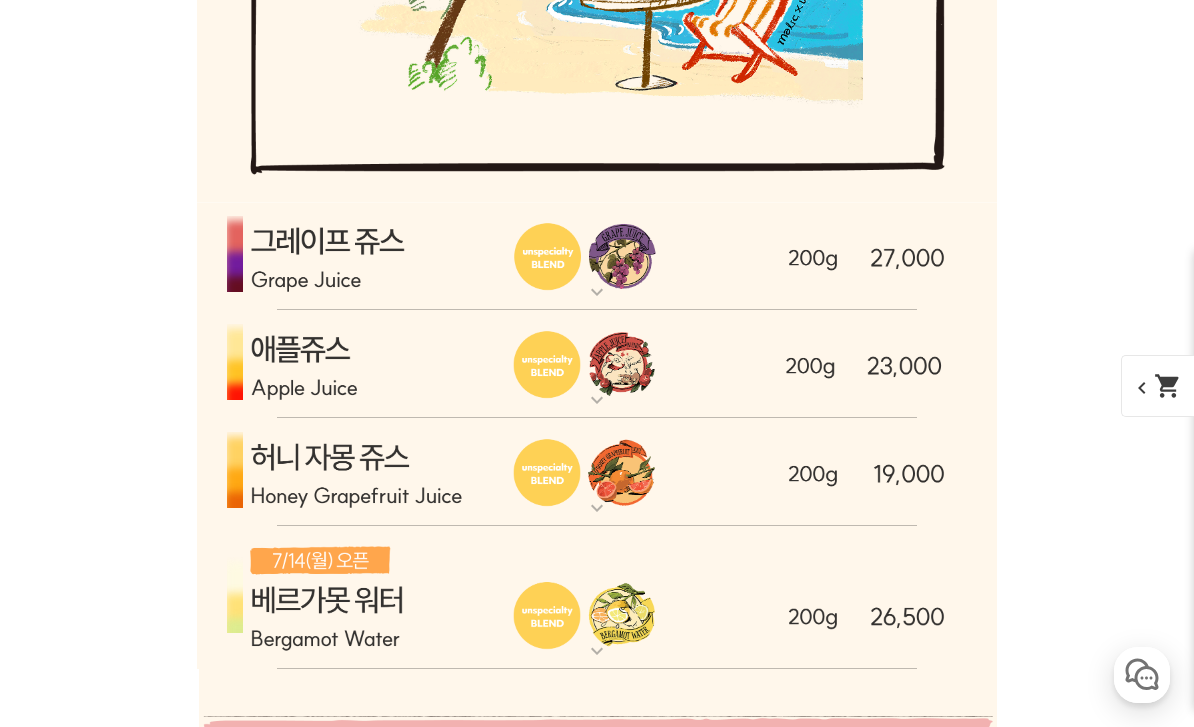 click at bounding box center [597, 364] 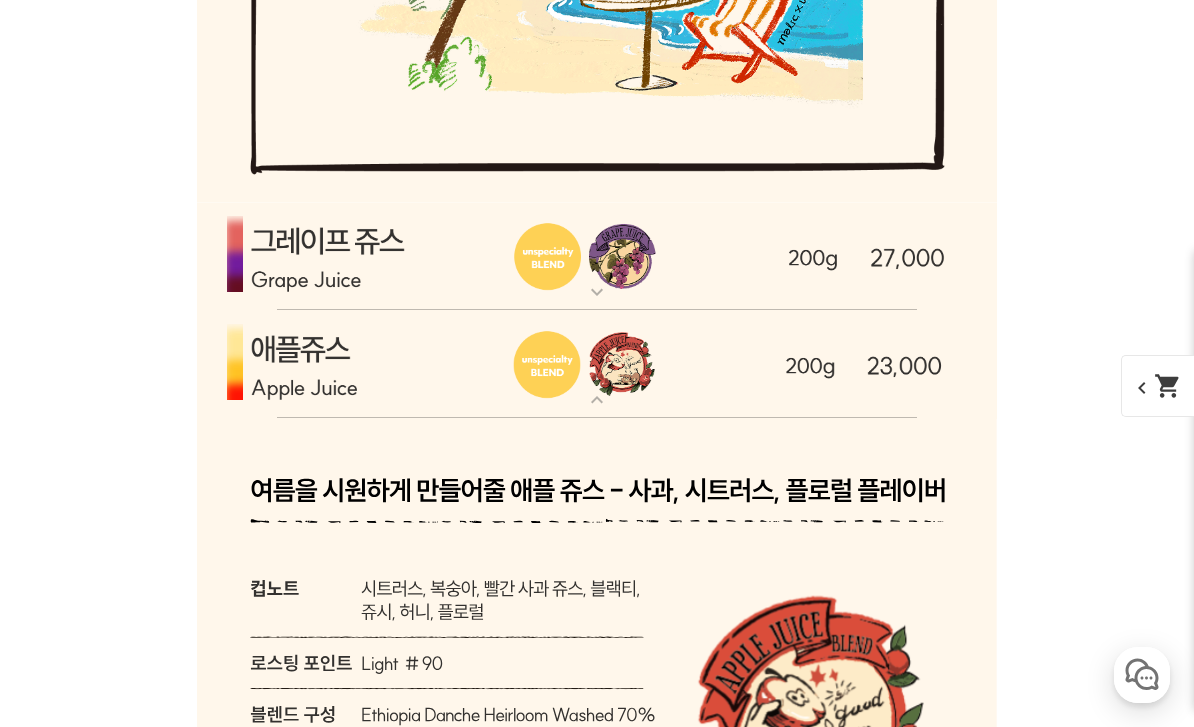 click at bounding box center (597, 364) 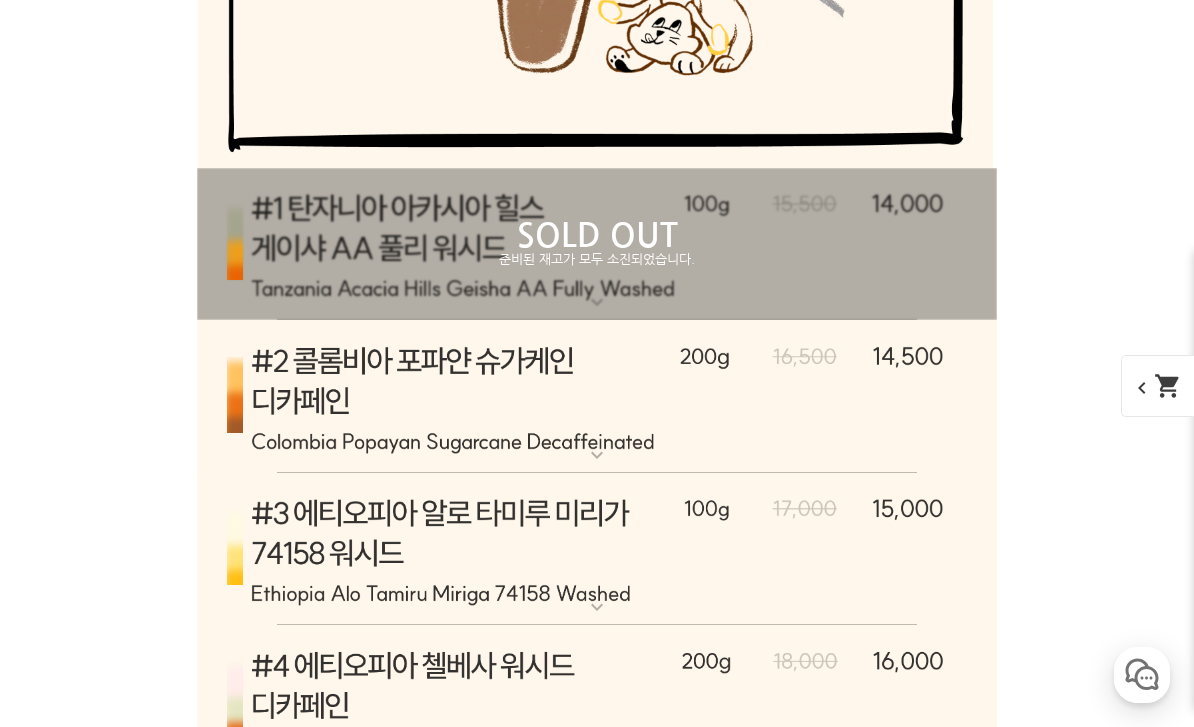 scroll, scrollTop: 8596, scrollLeft: 0, axis: vertical 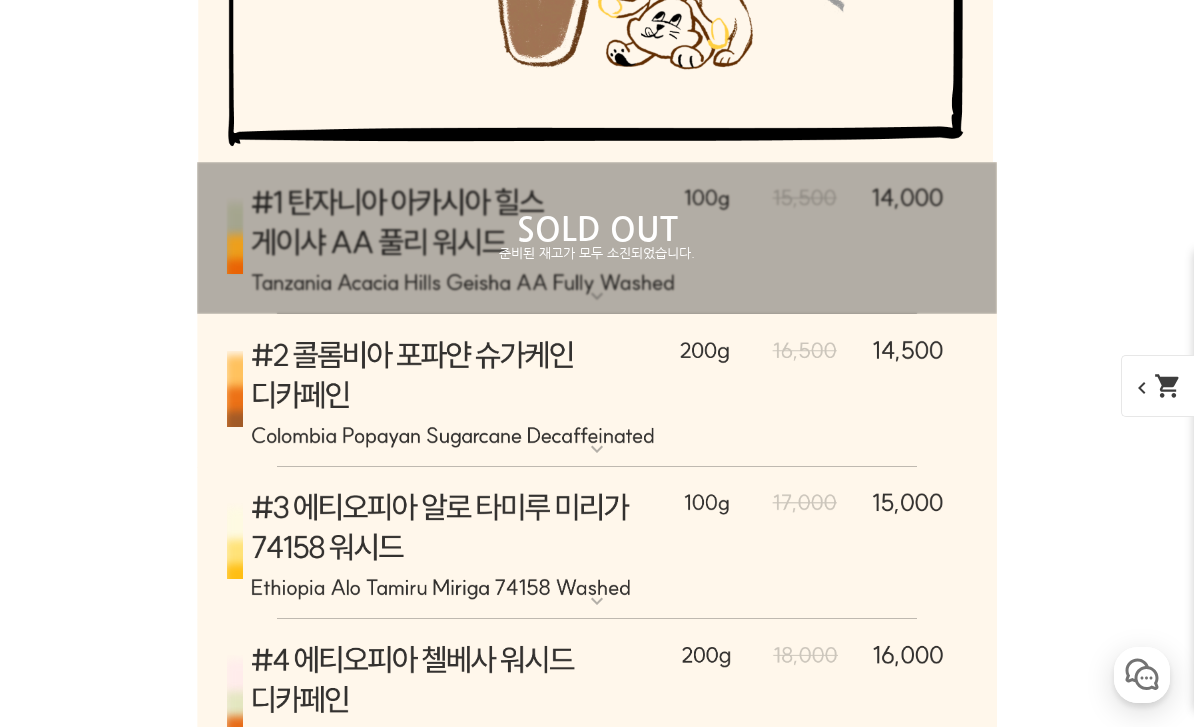 click on "SOLD OUT 준비된 재고가 모두 소진되었습니다." at bounding box center [597, 238] 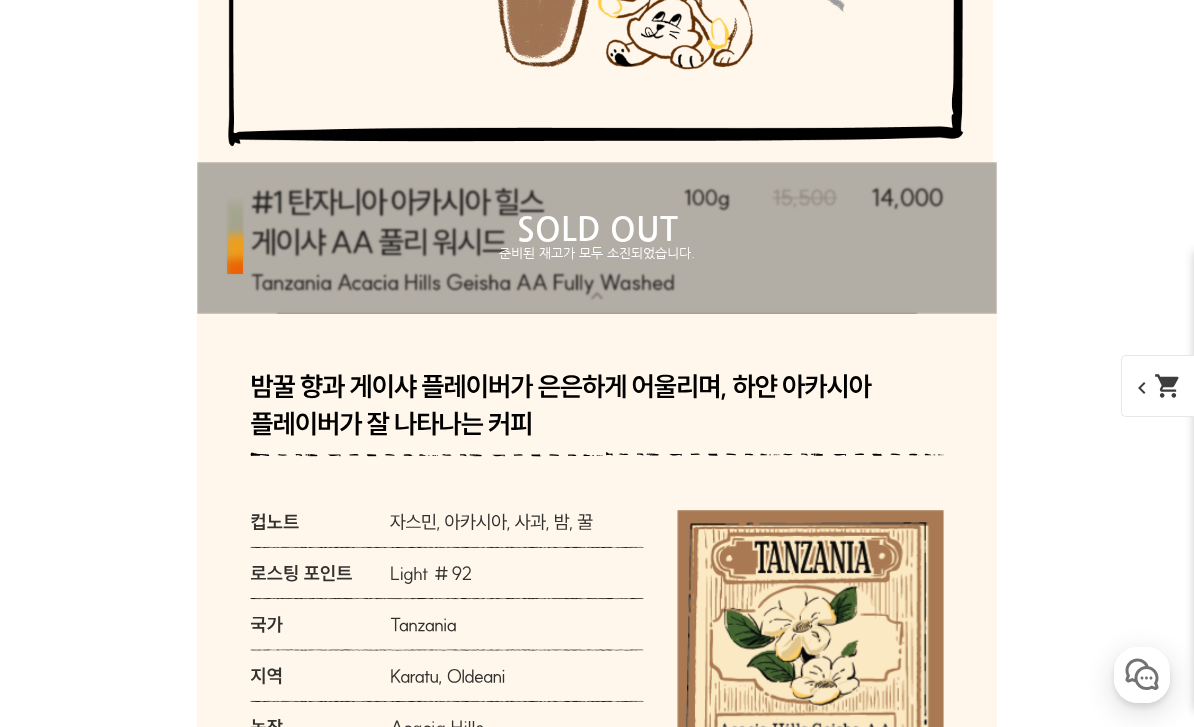 click on "SOLD OUT 준비된 재고가 모두 소진되었습니다." at bounding box center (597, 238) 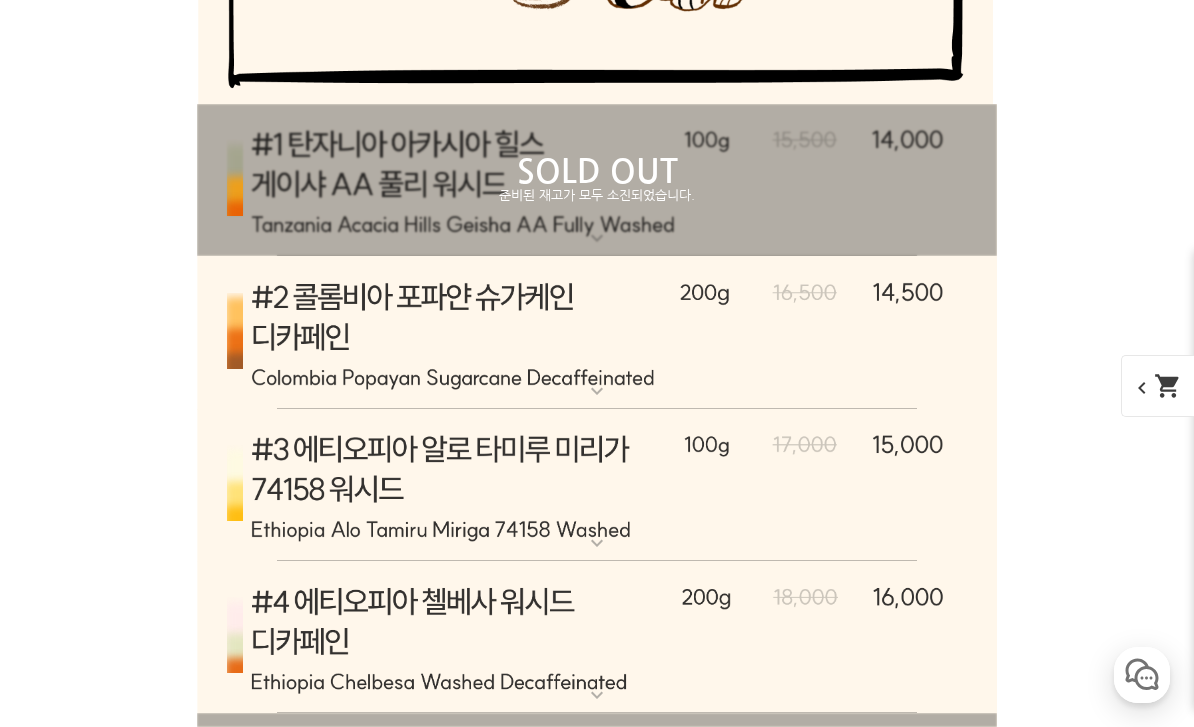 scroll, scrollTop: 8676, scrollLeft: 0, axis: vertical 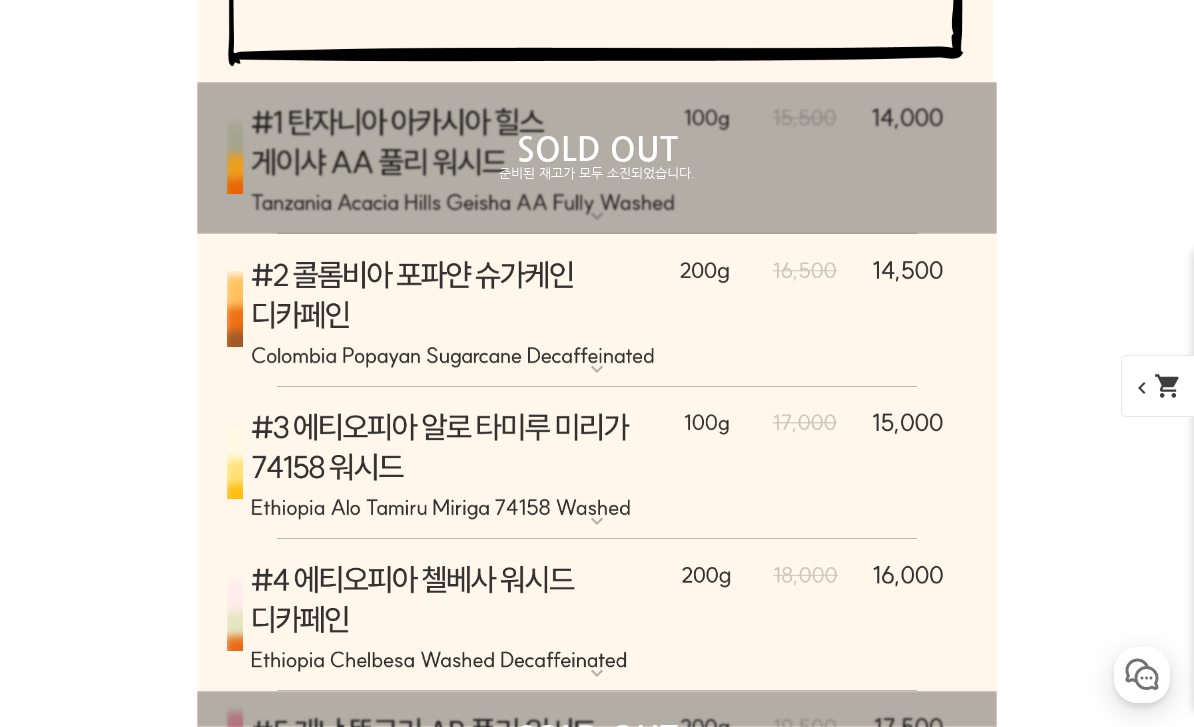 click at bounding box center (597, 463) 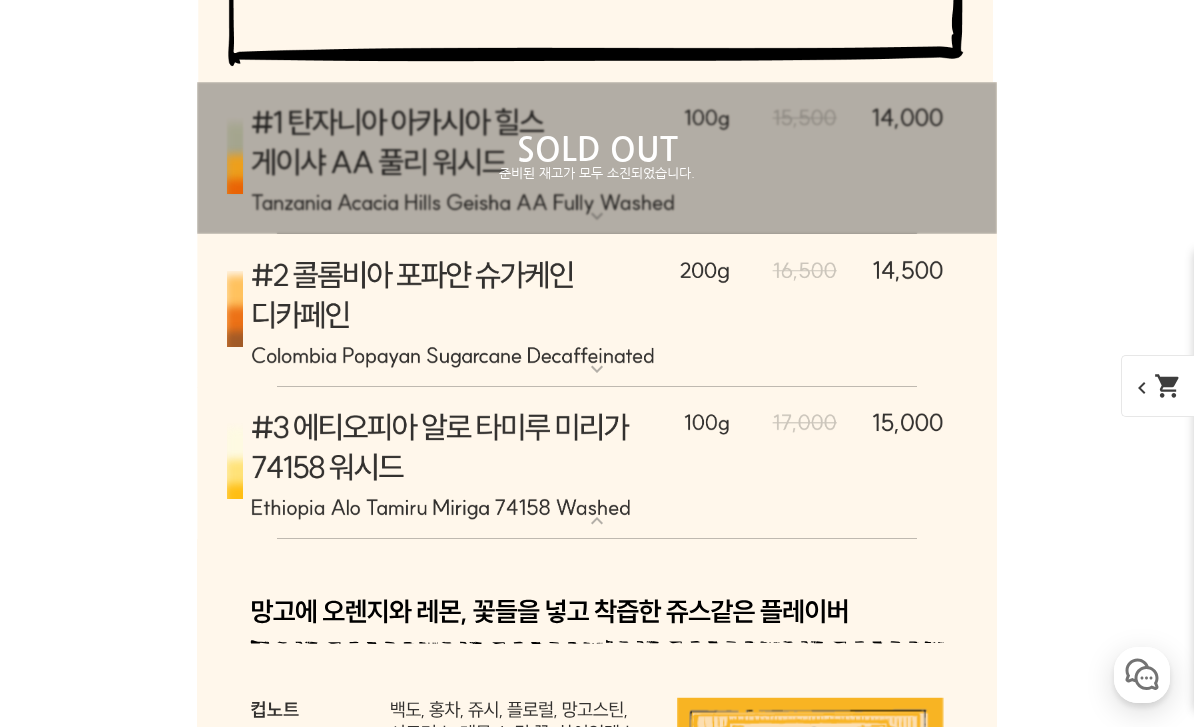 click at bounding box center (597, 463) 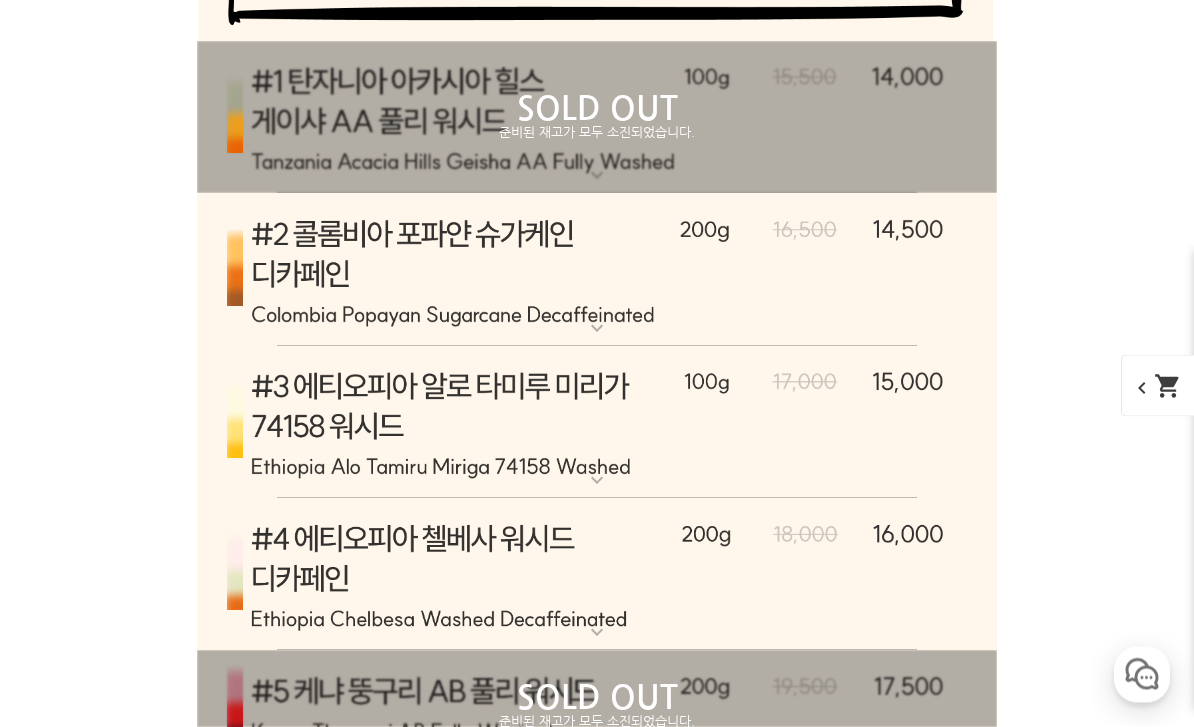 scroll, scrollTop: 8758, scrollLeft: 0, axis: vertical 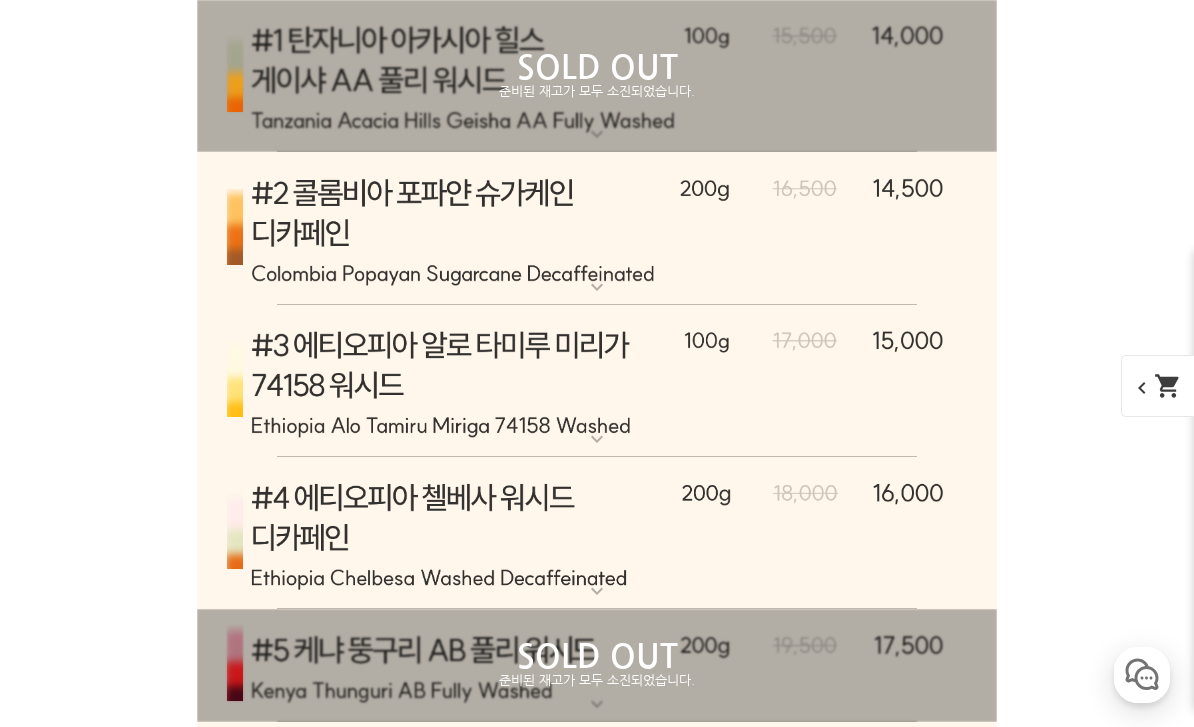 click at bounding box center (597, 533) 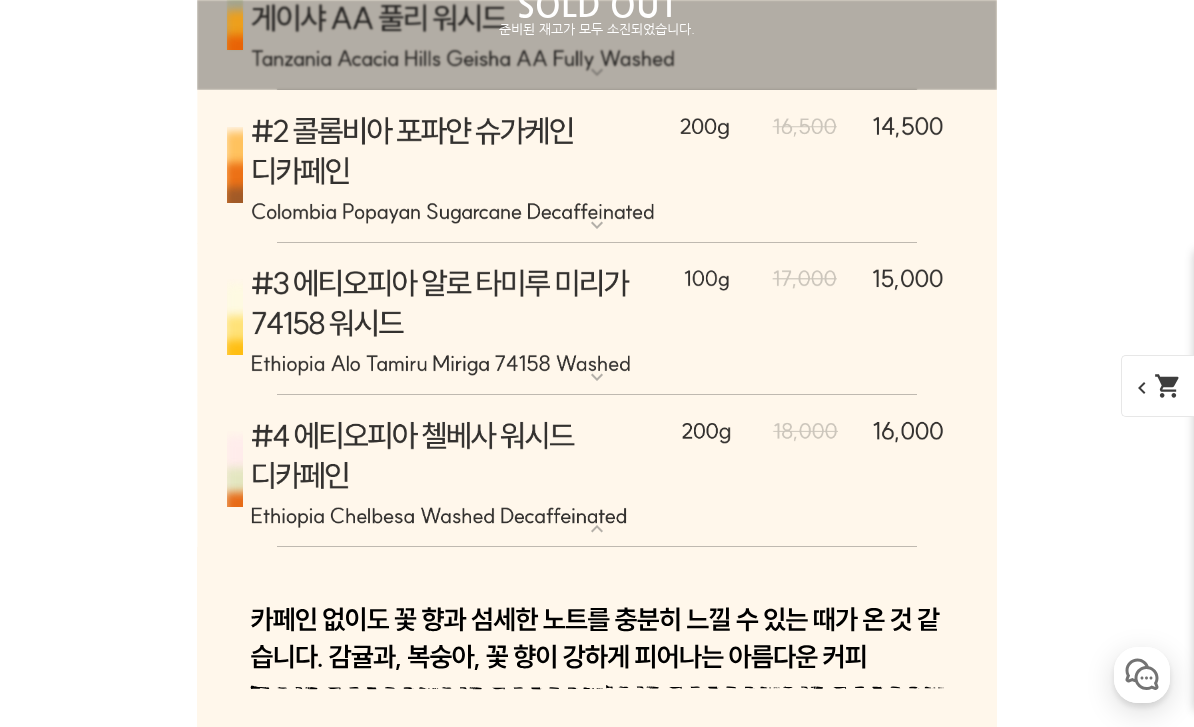 click at bounding box center (597, 471) 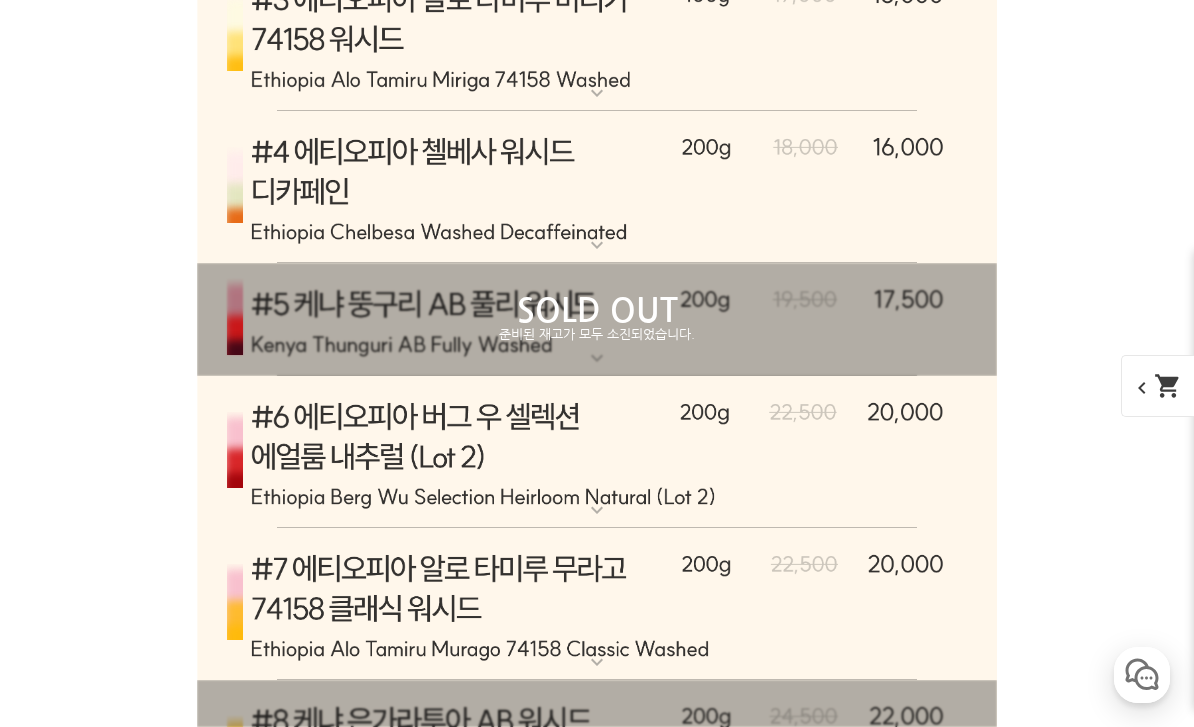 scroll, scrollTop: 9251, scrollLeft: 0, axis: vertical 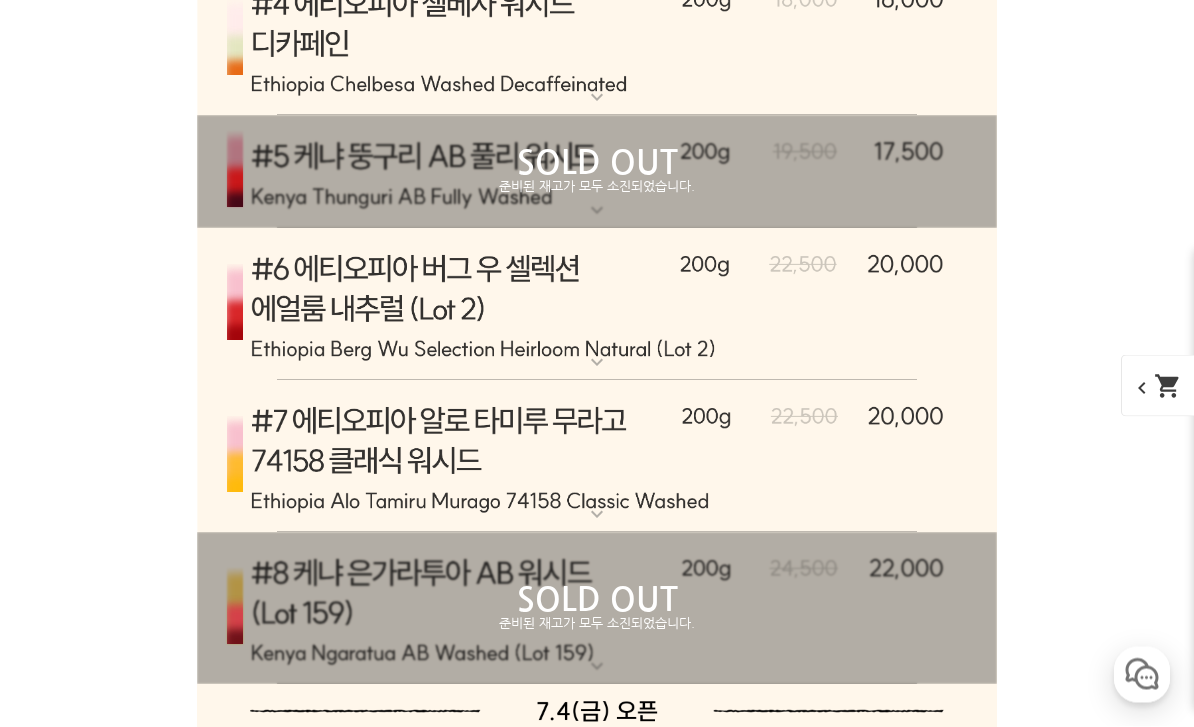 click at bounding box center (597, 306) 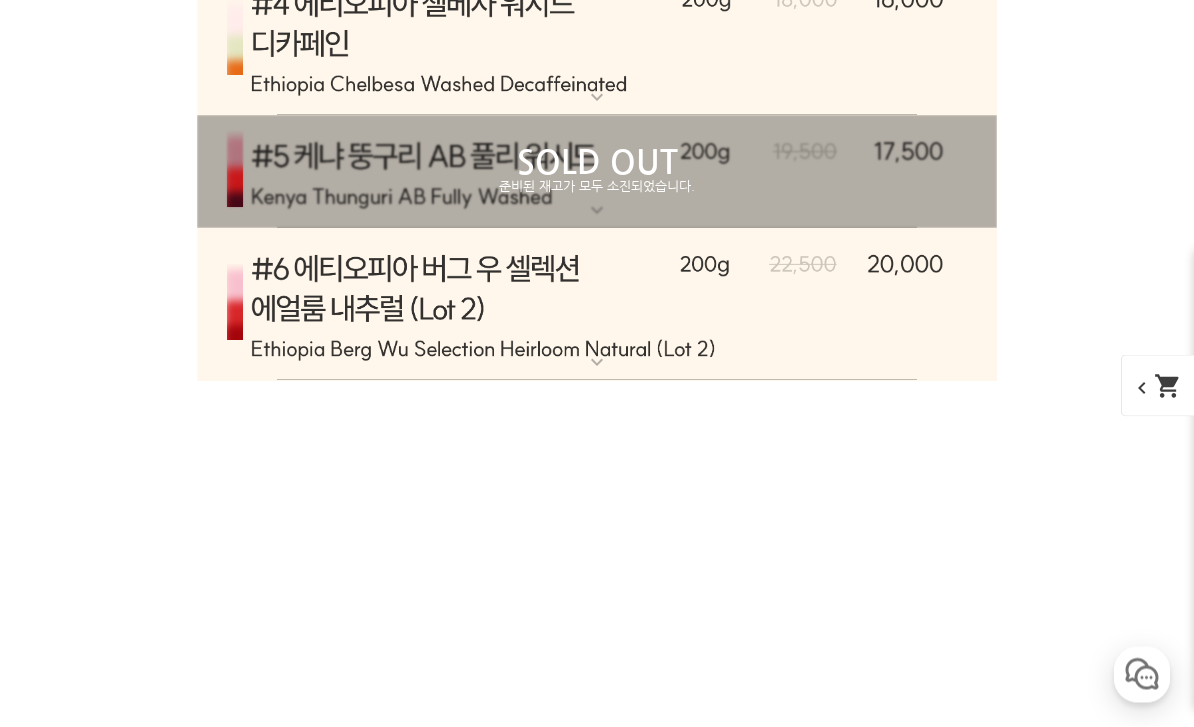 scroll, scrollTop: 9252, scrollLeft: 0, axis: vertical 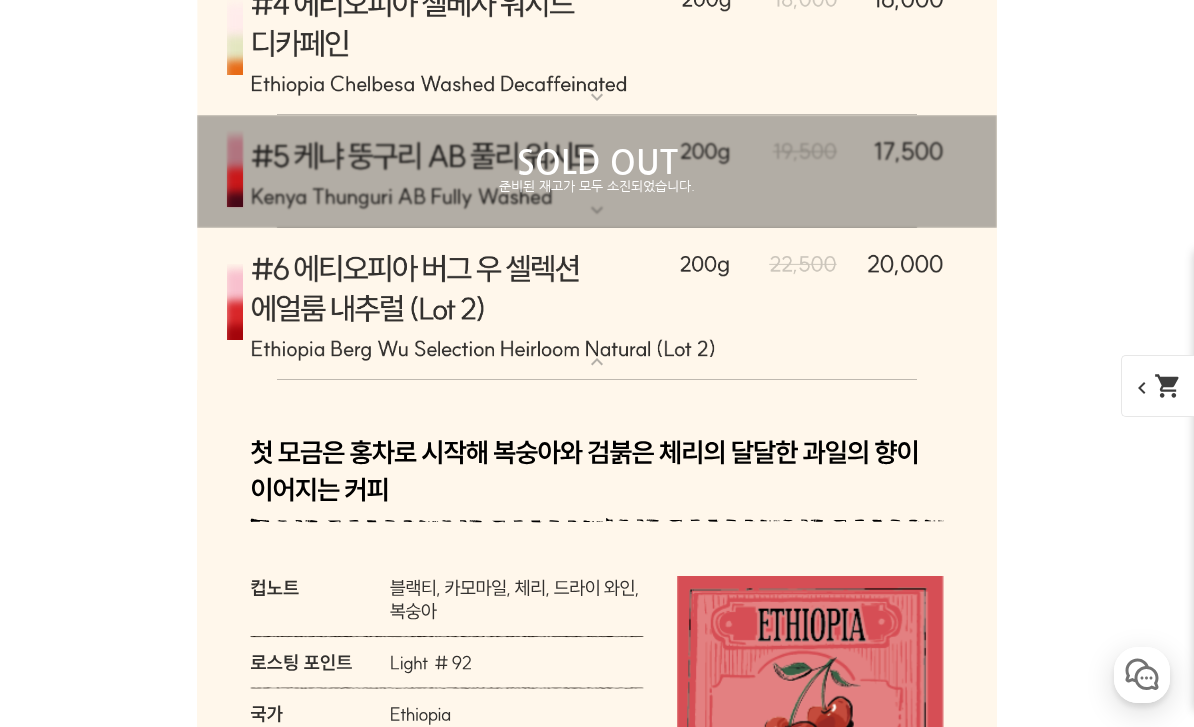 click at bounding box center [597, 305] 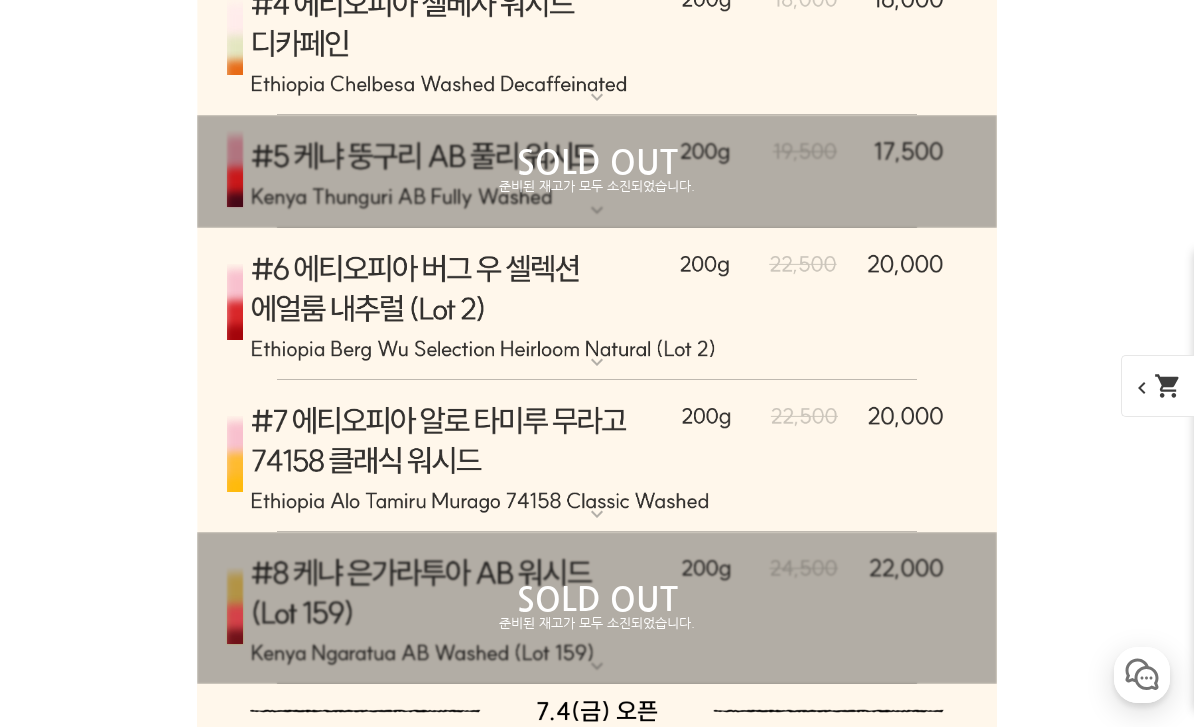 scroll, scrollTop: 9287, scrollLeft: 0, axis: vertical 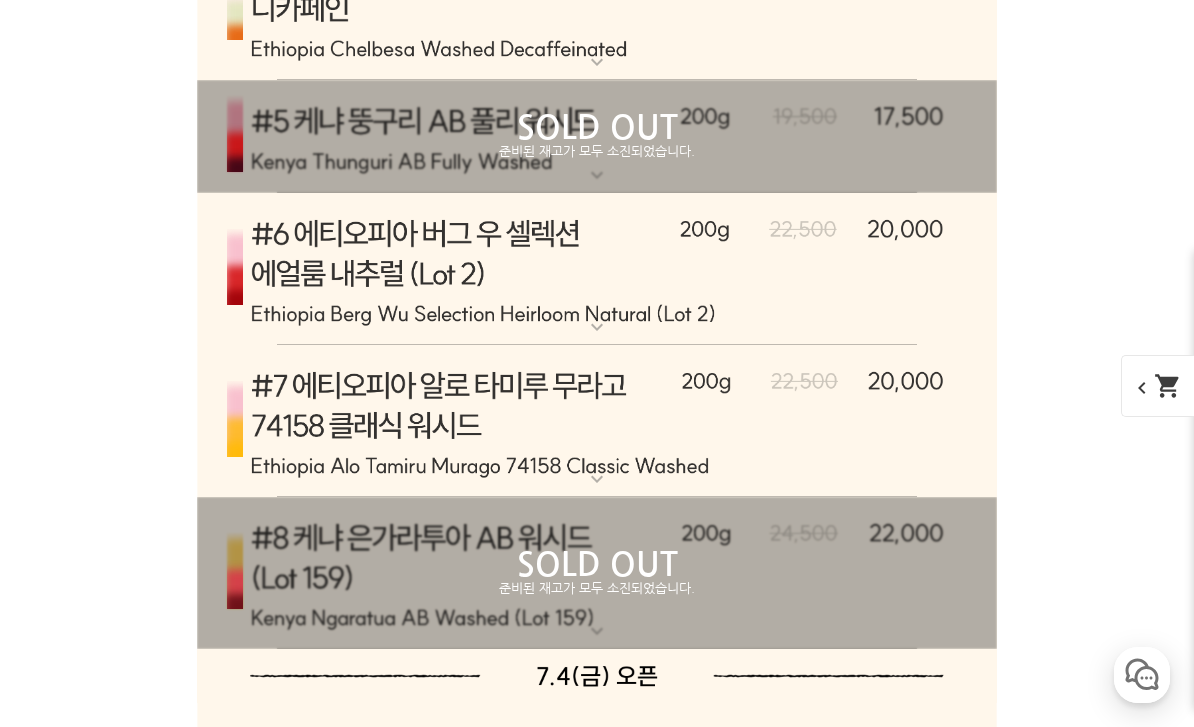 click at bounding box center [597, 421] 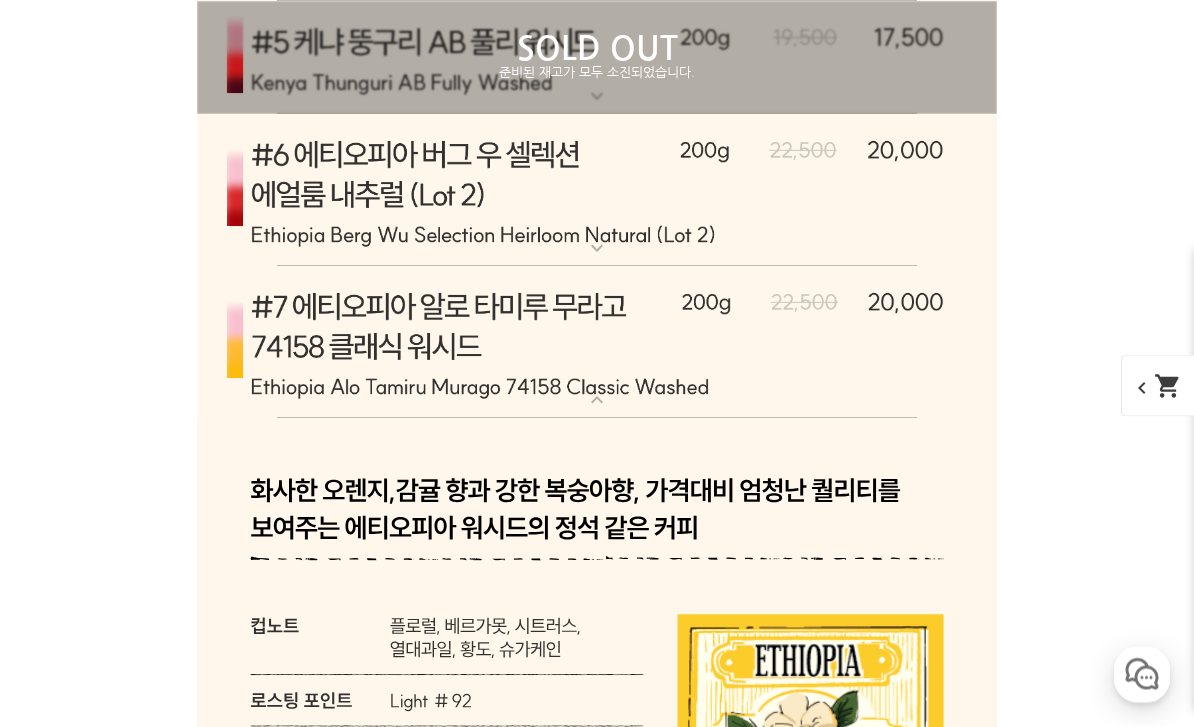 scroll, scrollTop: 9367, scrollLeft: 0, axis: vertical 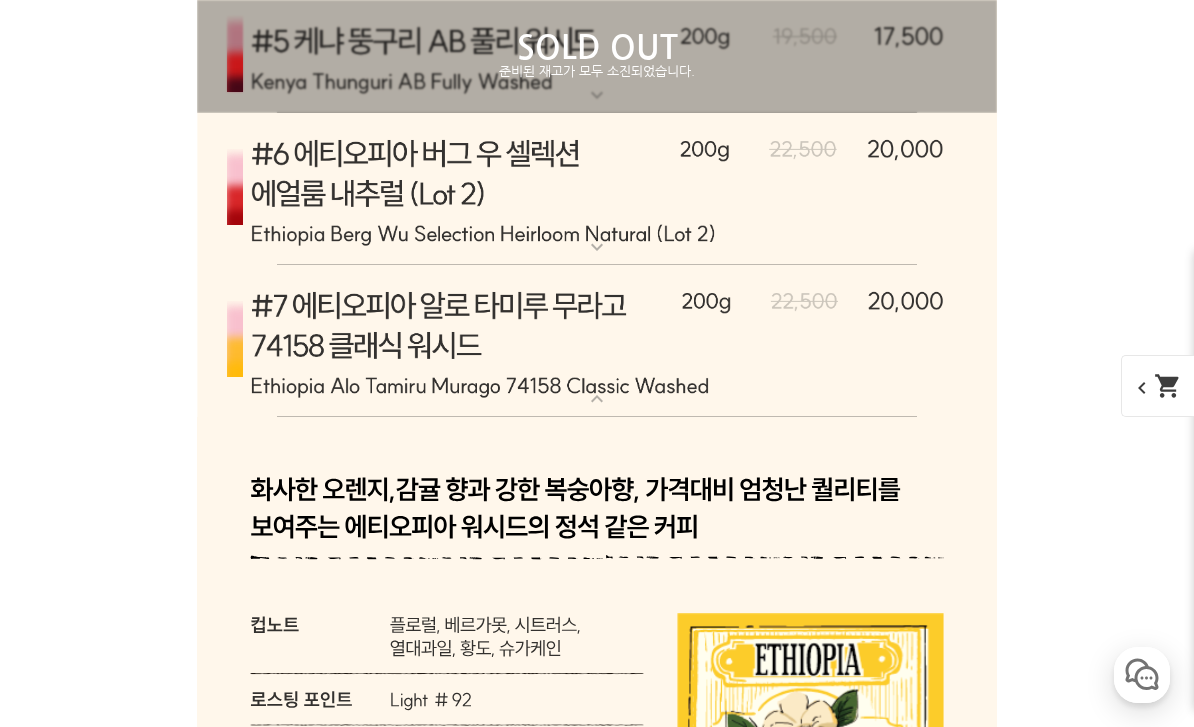 click at bounding box center [597, 341] 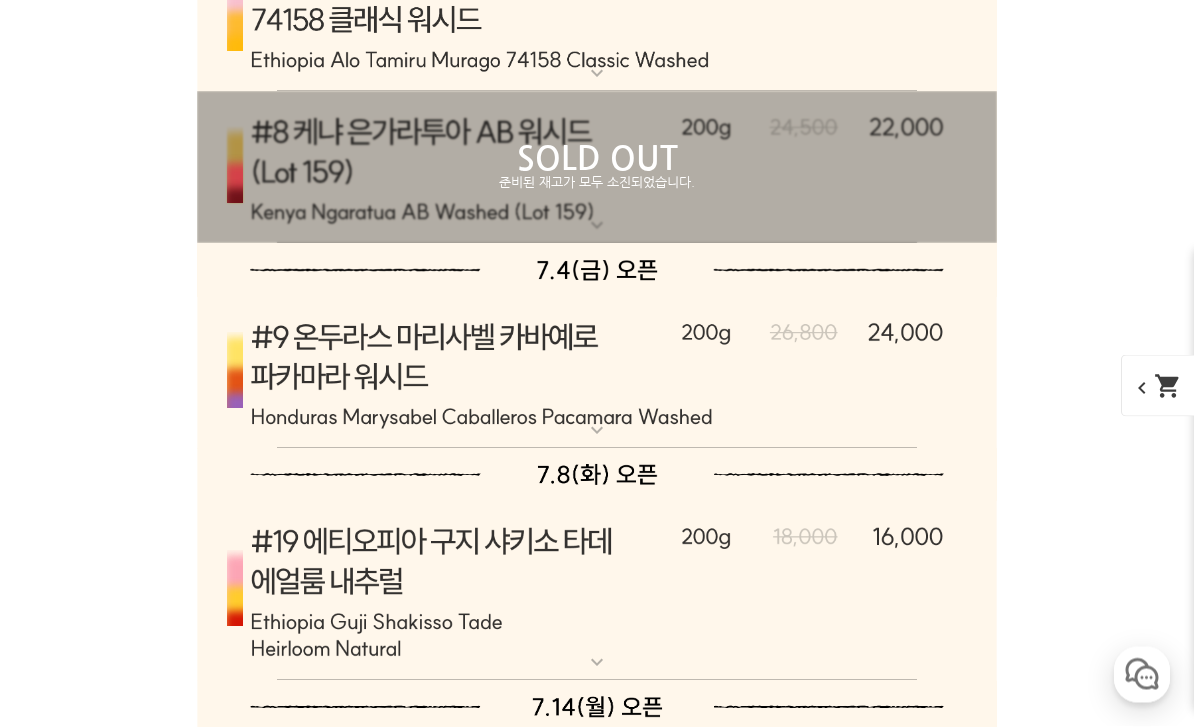 scroll, scrollTop: 9694, scrollLeft: 0, axis: vertical 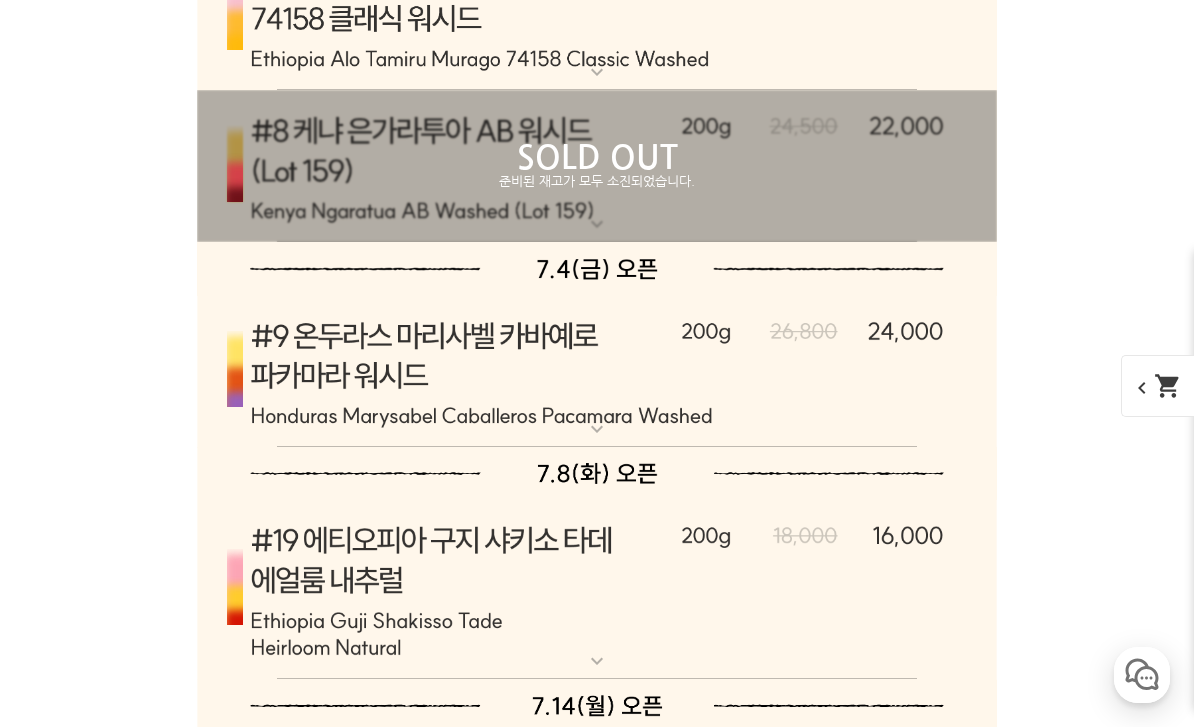 click at bounding box center (597, 372) 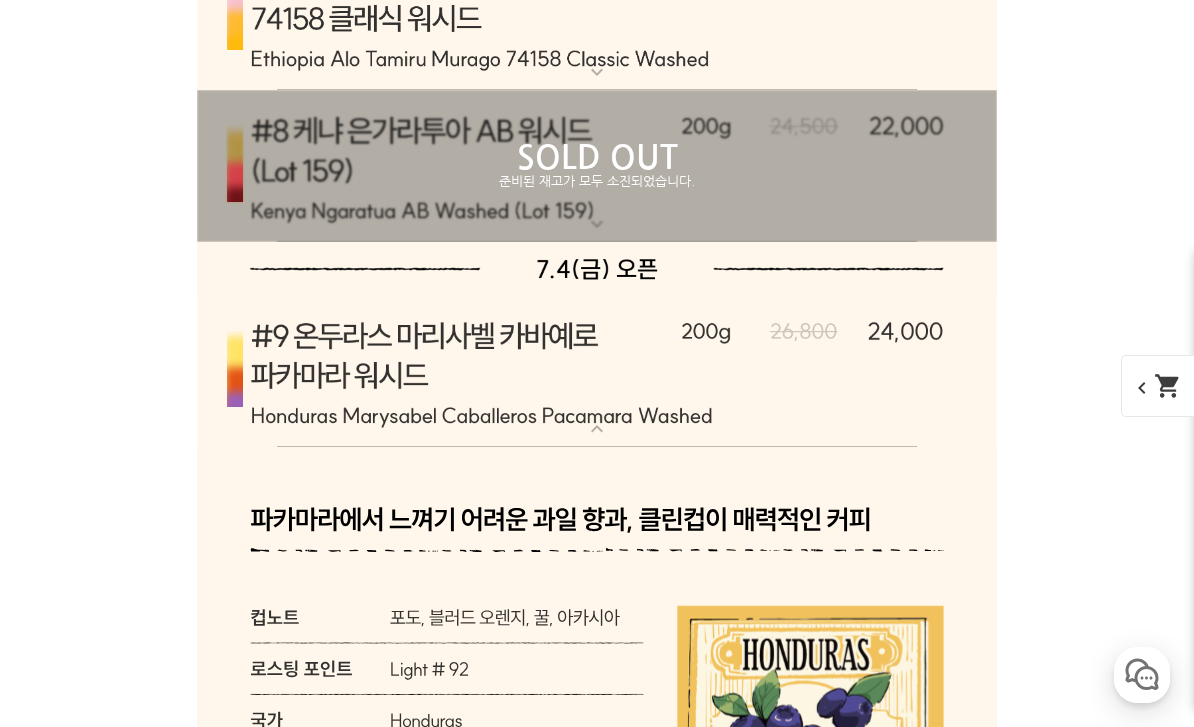 click at bounding box center [597, 372] 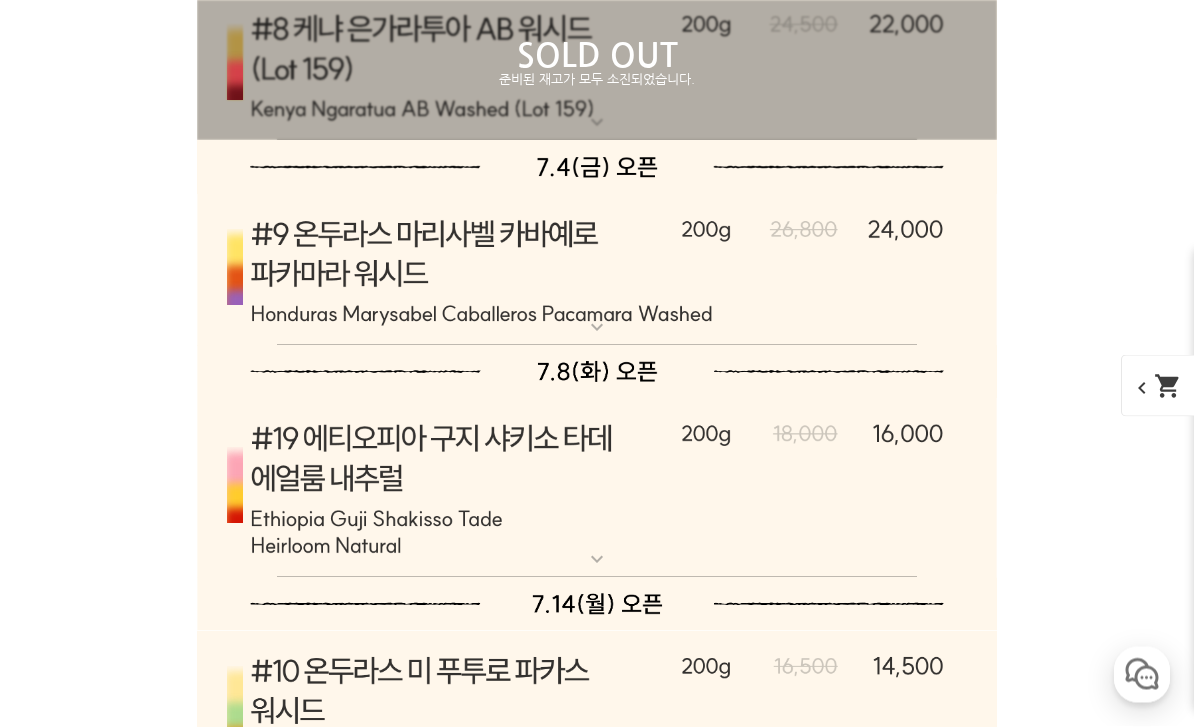 scroll, scrollTop: 9799, scrollLeft: 0, axis: vertical 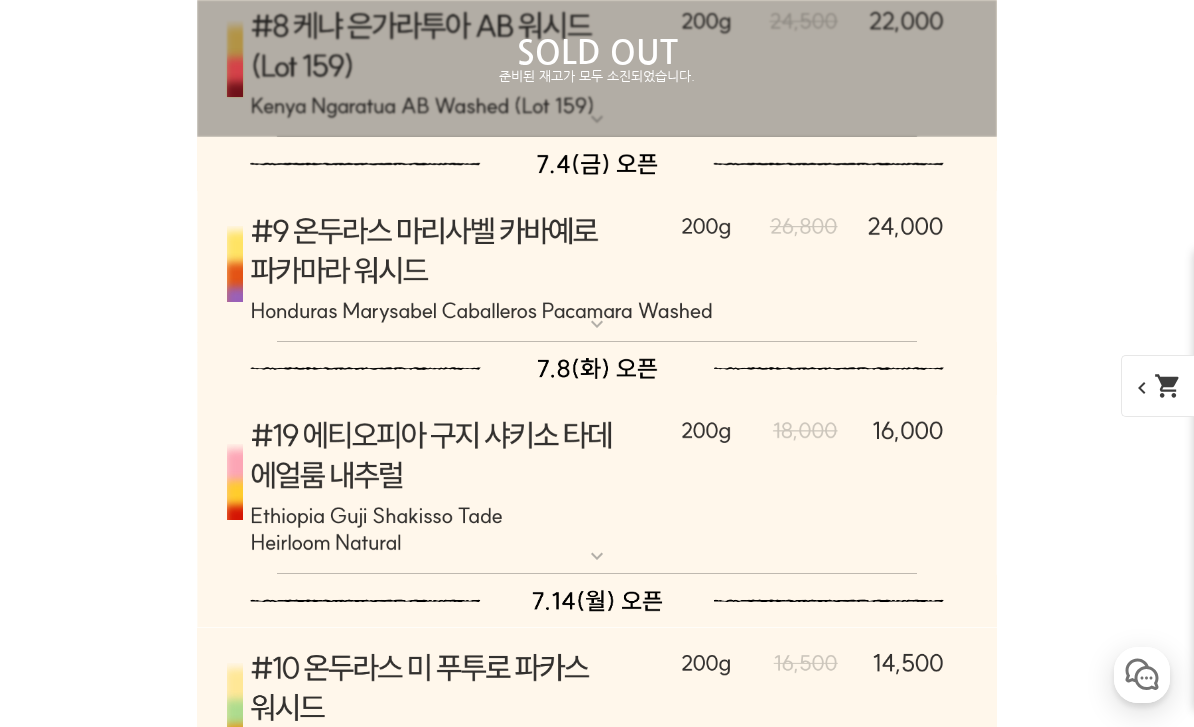 click at bounding box center [597, 484] 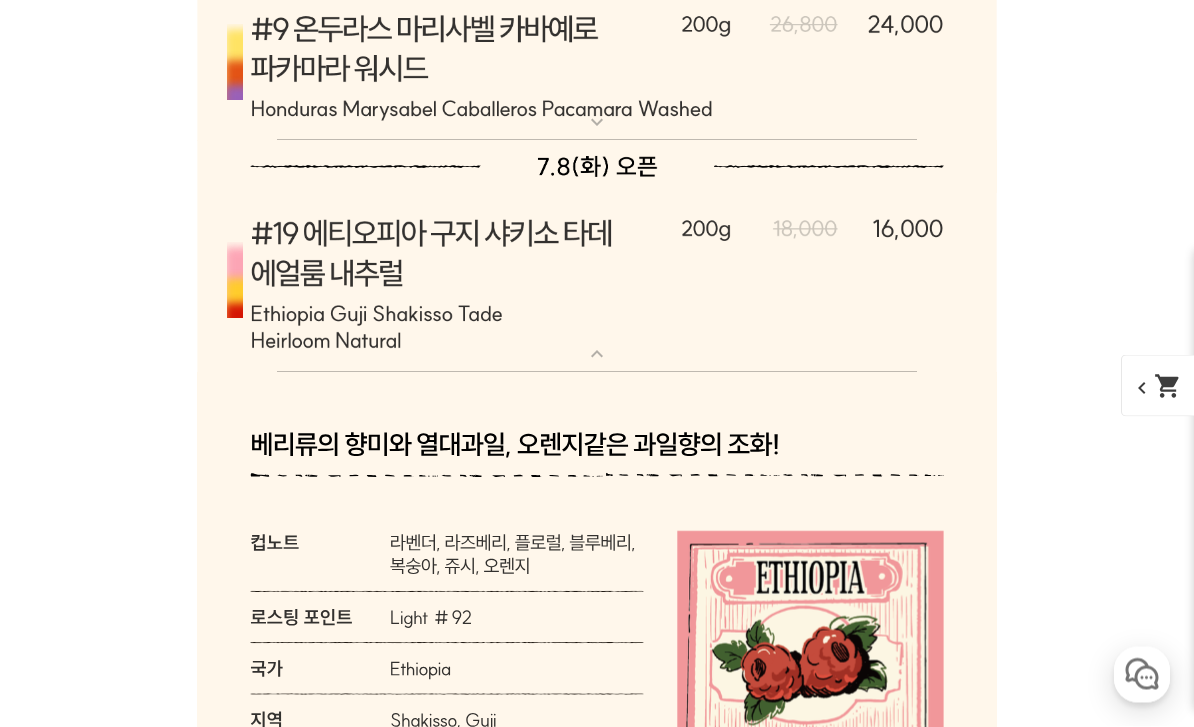 scroll, scrollTop: 10001, scrollLeft: 0, axis: vertical 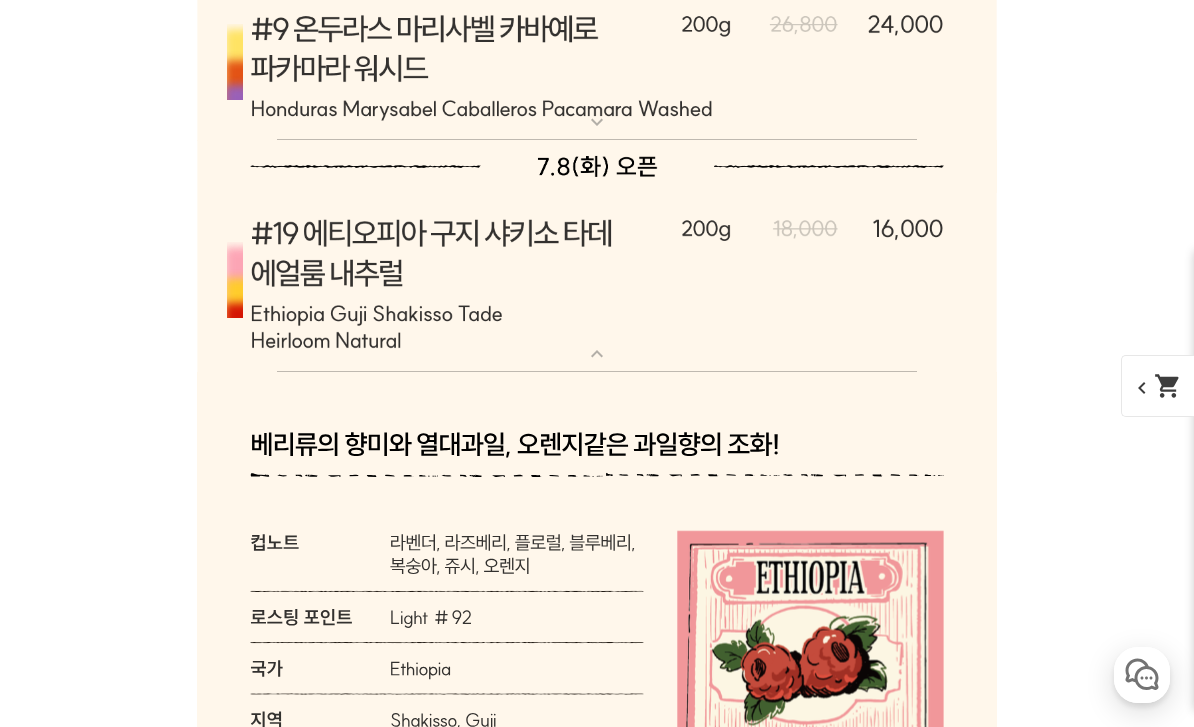 click at bounding box center (597, 282) 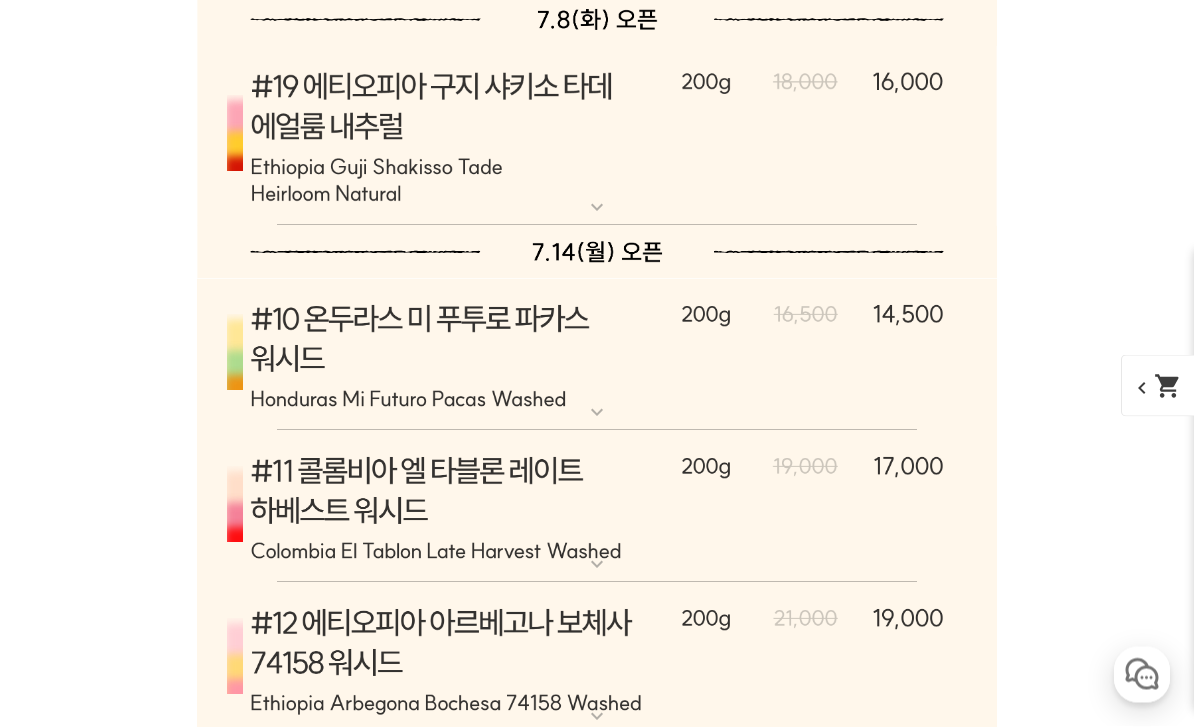 scroll, scrollTop: 10148, scrollLeft: 0, axis: vertical 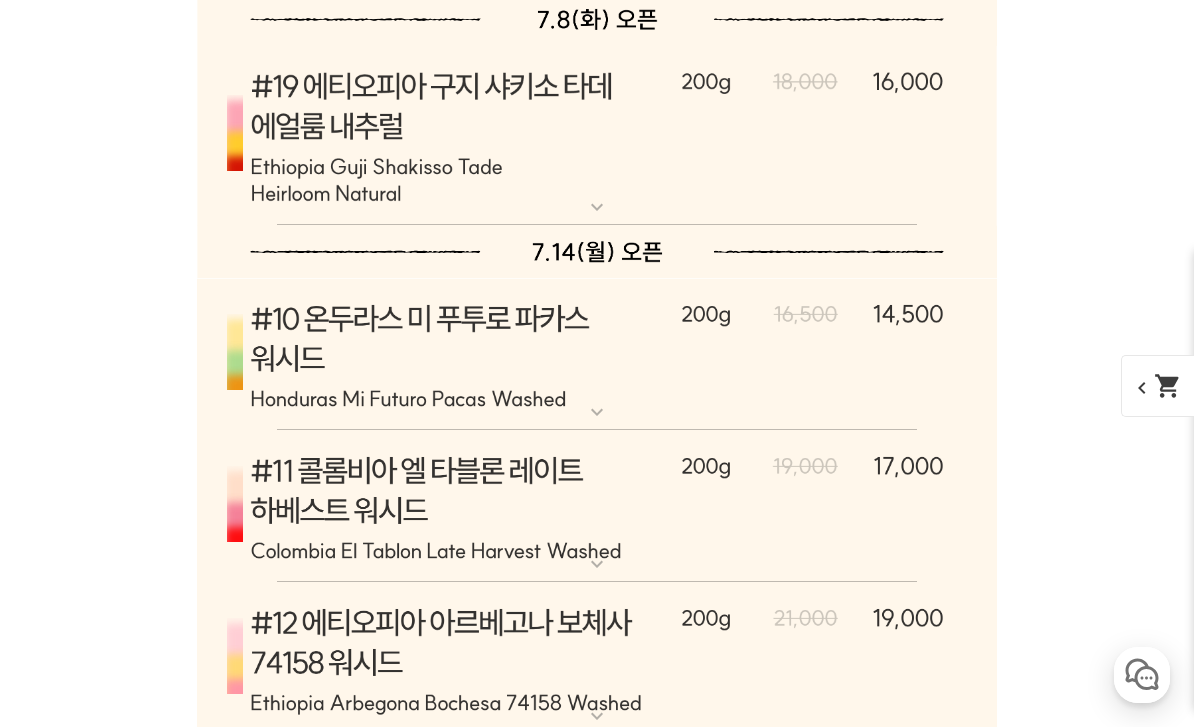click at bounding box center (597, 354) 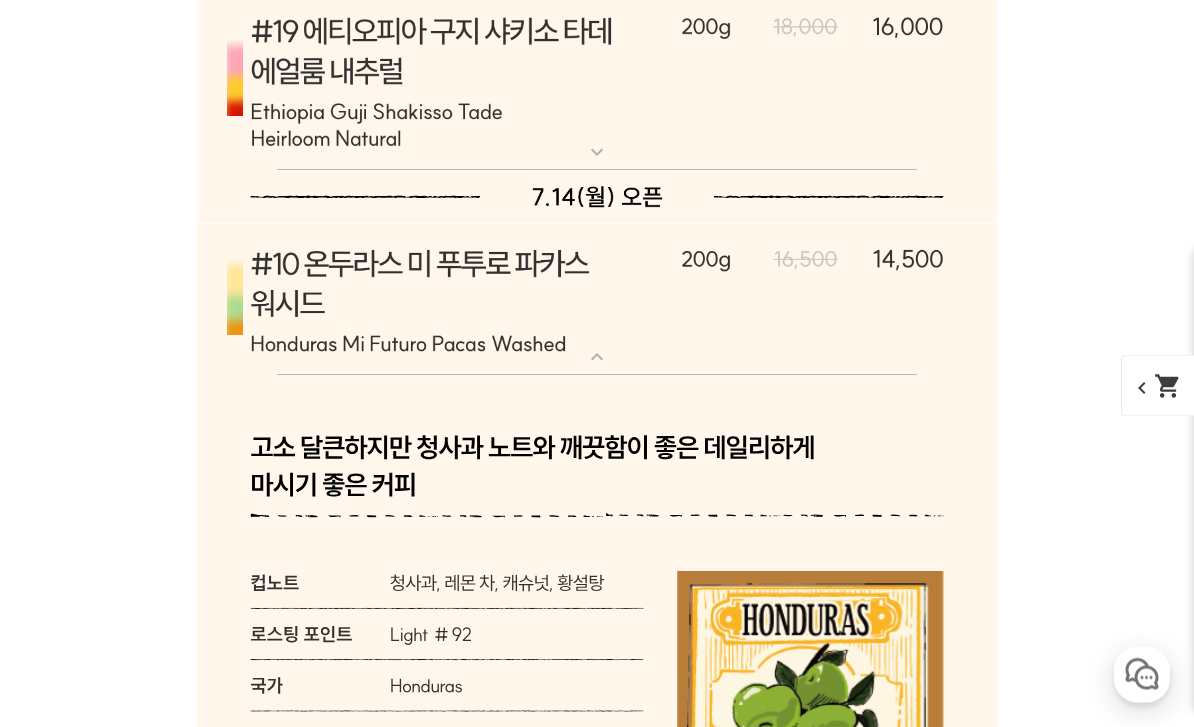 scroll, scrollTop: 10203, scrollLeft: 0, axis: vertical 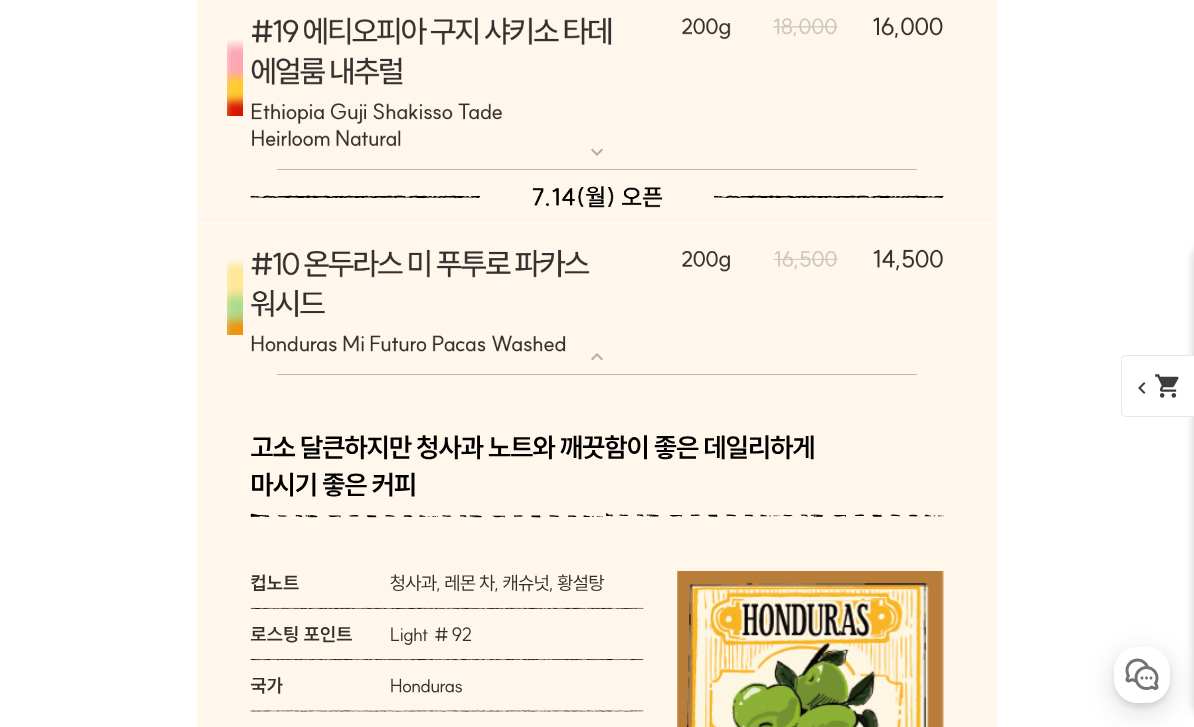 click at bounding box center [597, 299] 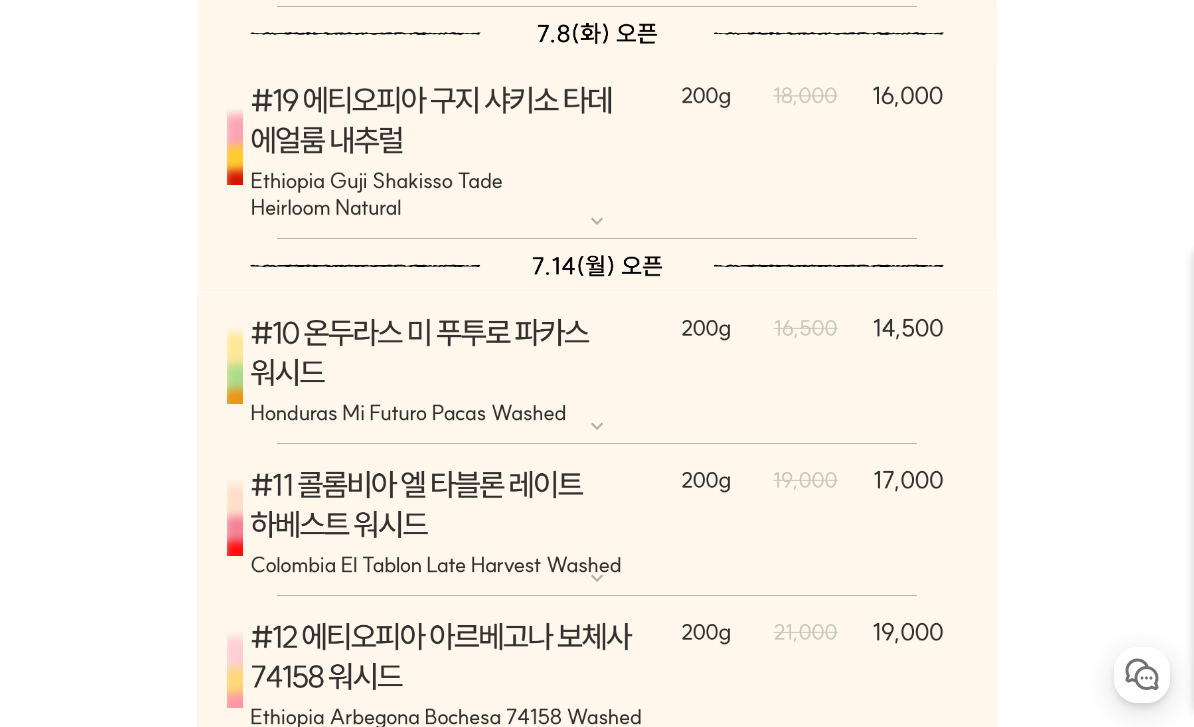 scroll, scrollTop: 10108, scrollLeft: 0, axis: vertical 